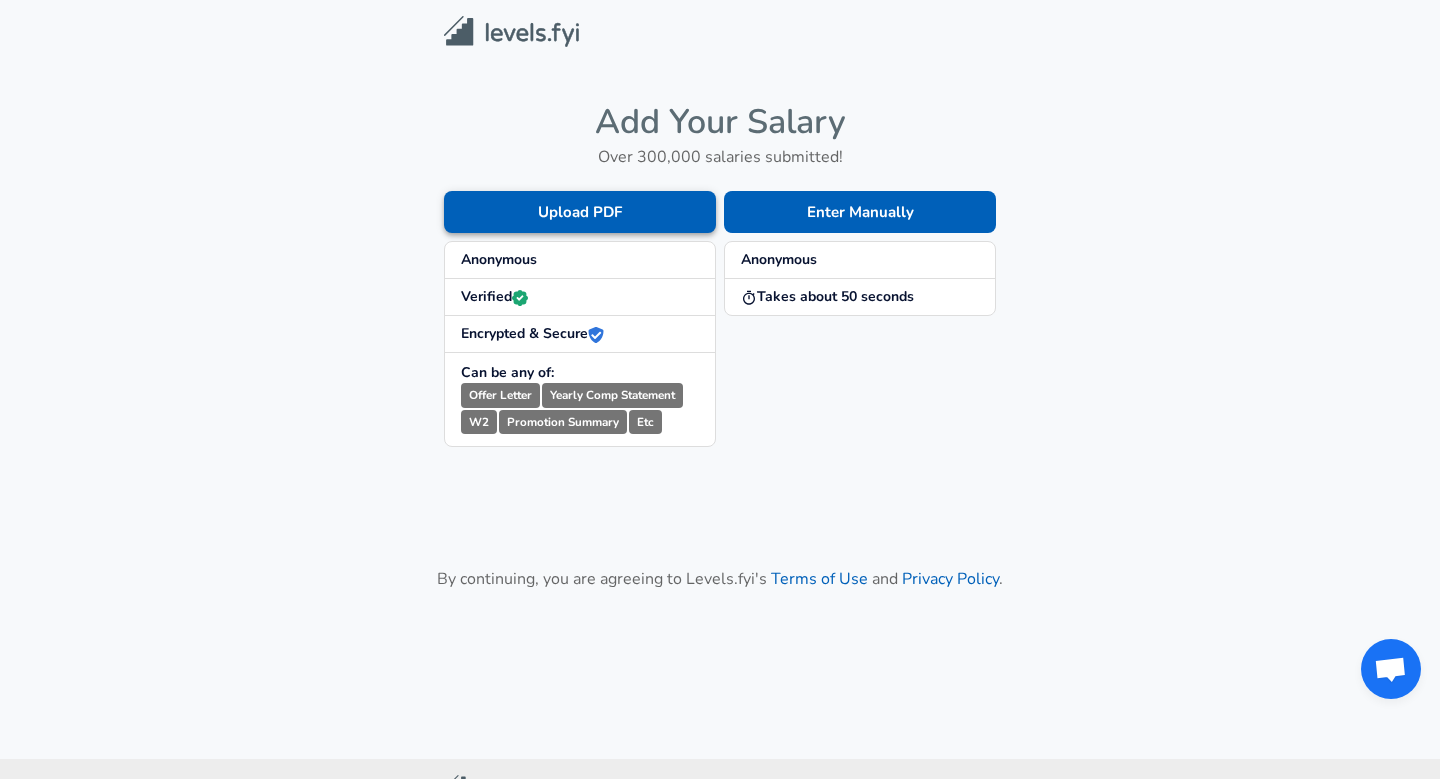 scroll, scrollTop: 0, scrollLeft: 0, axis: both 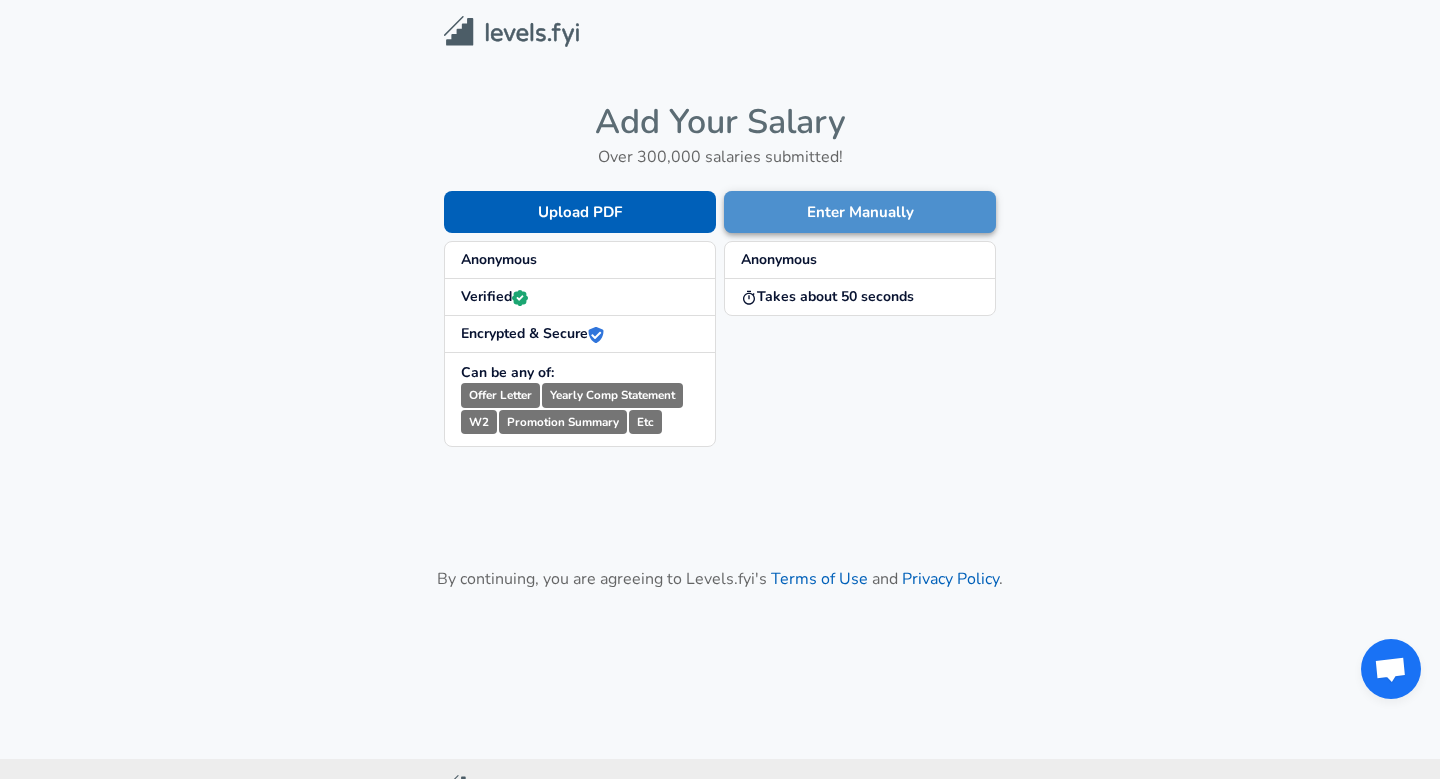 click on "Enter Manually" at bounding box center (860, 212) 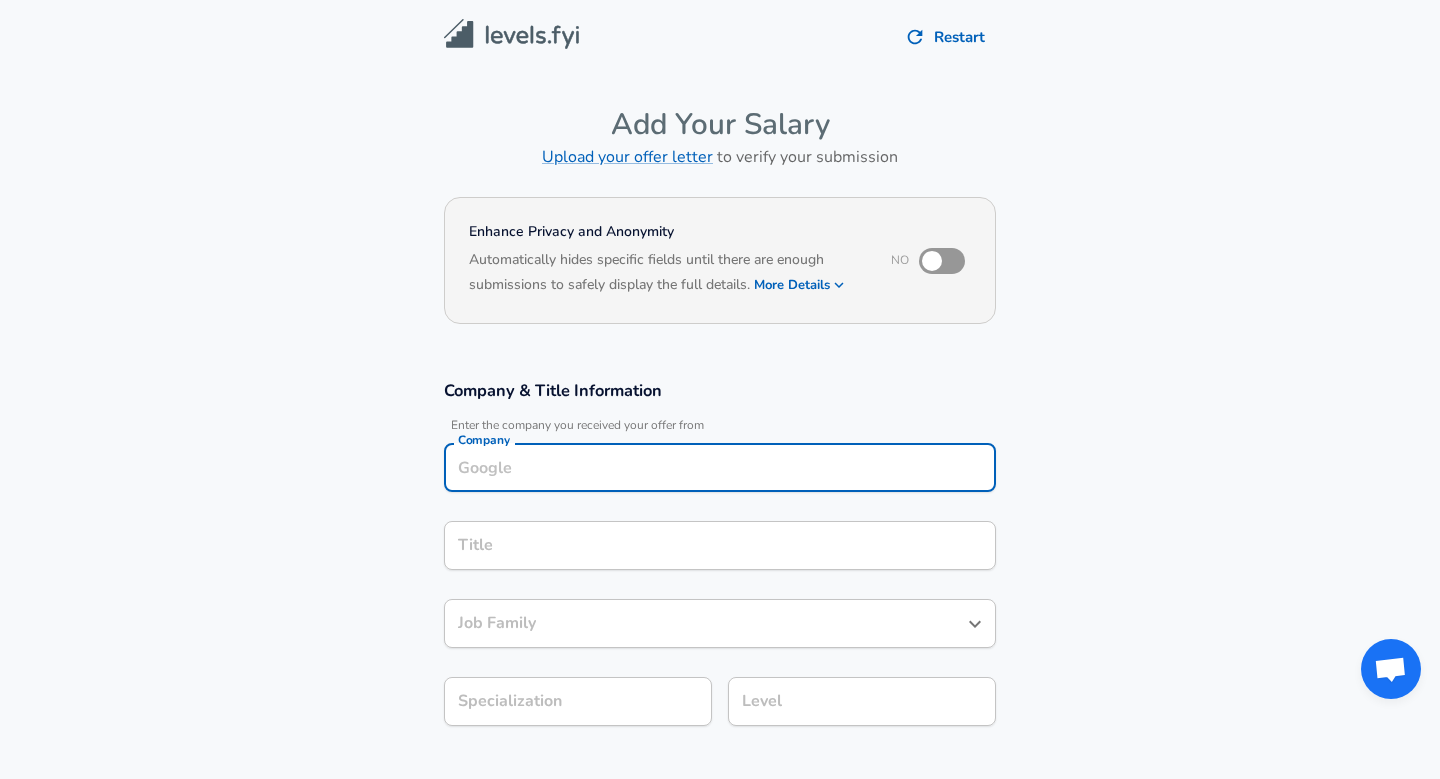 scroll, scrollTop: 20, scrollLeft: 0, axis: vertical 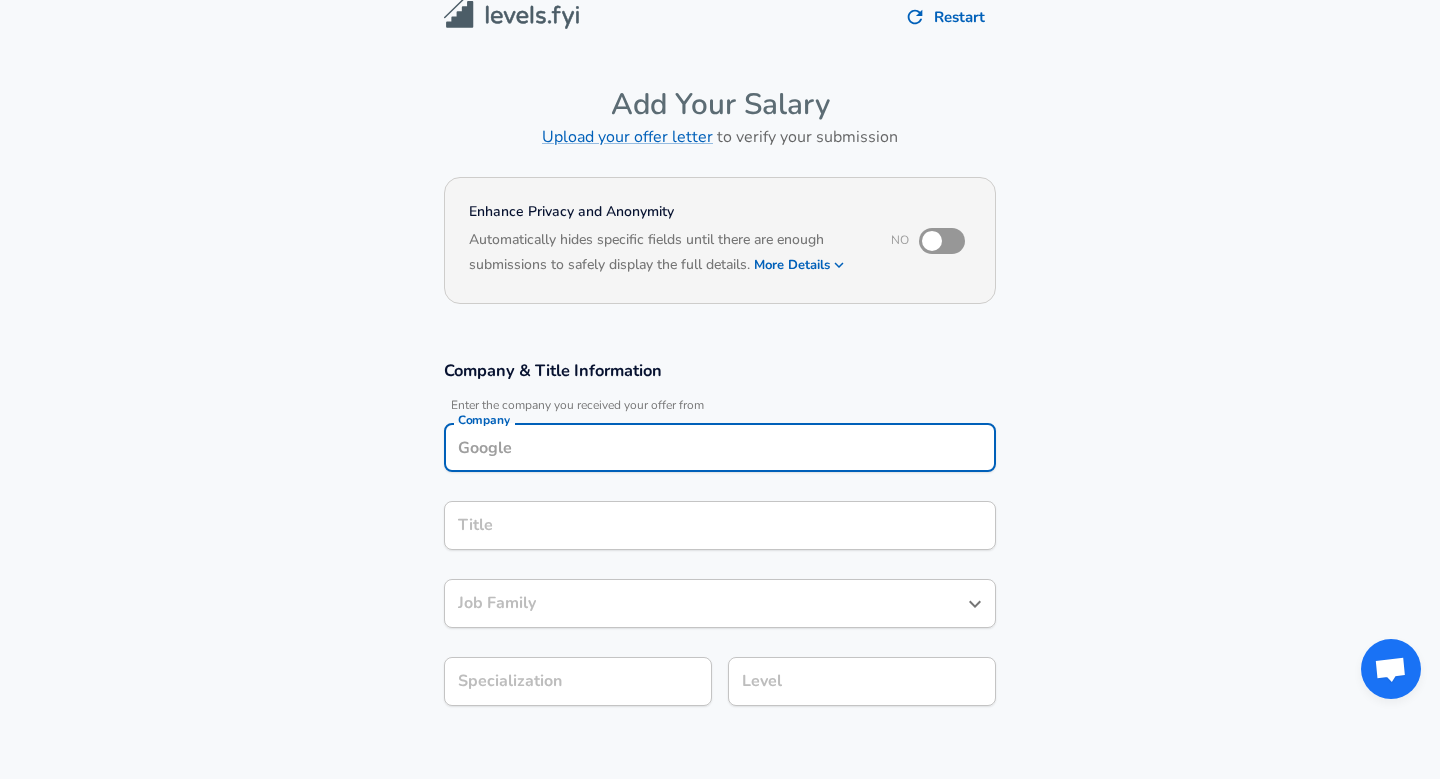 click on "Company" at bounding box center [720, 447] 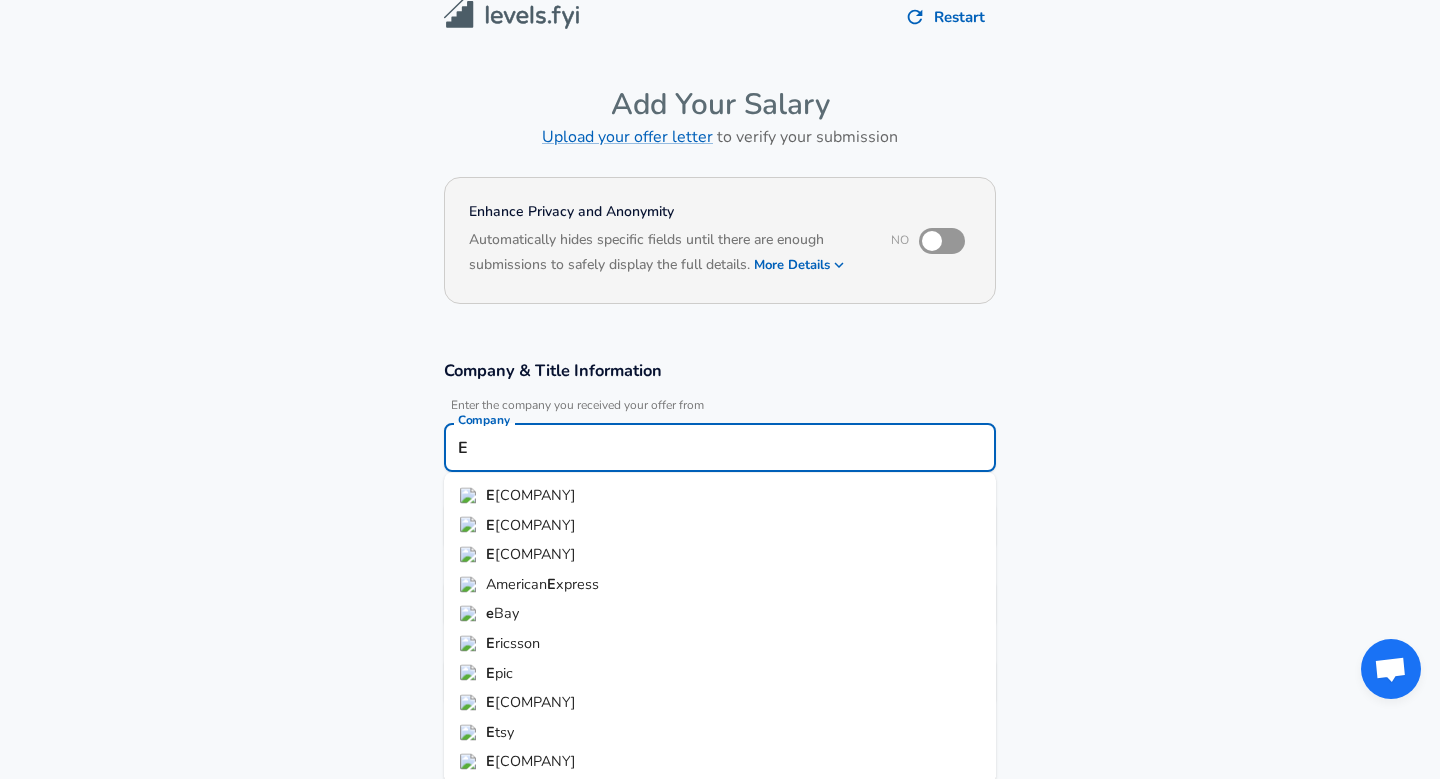 click on "[COMPANY]" at bounding box center [535, 524] 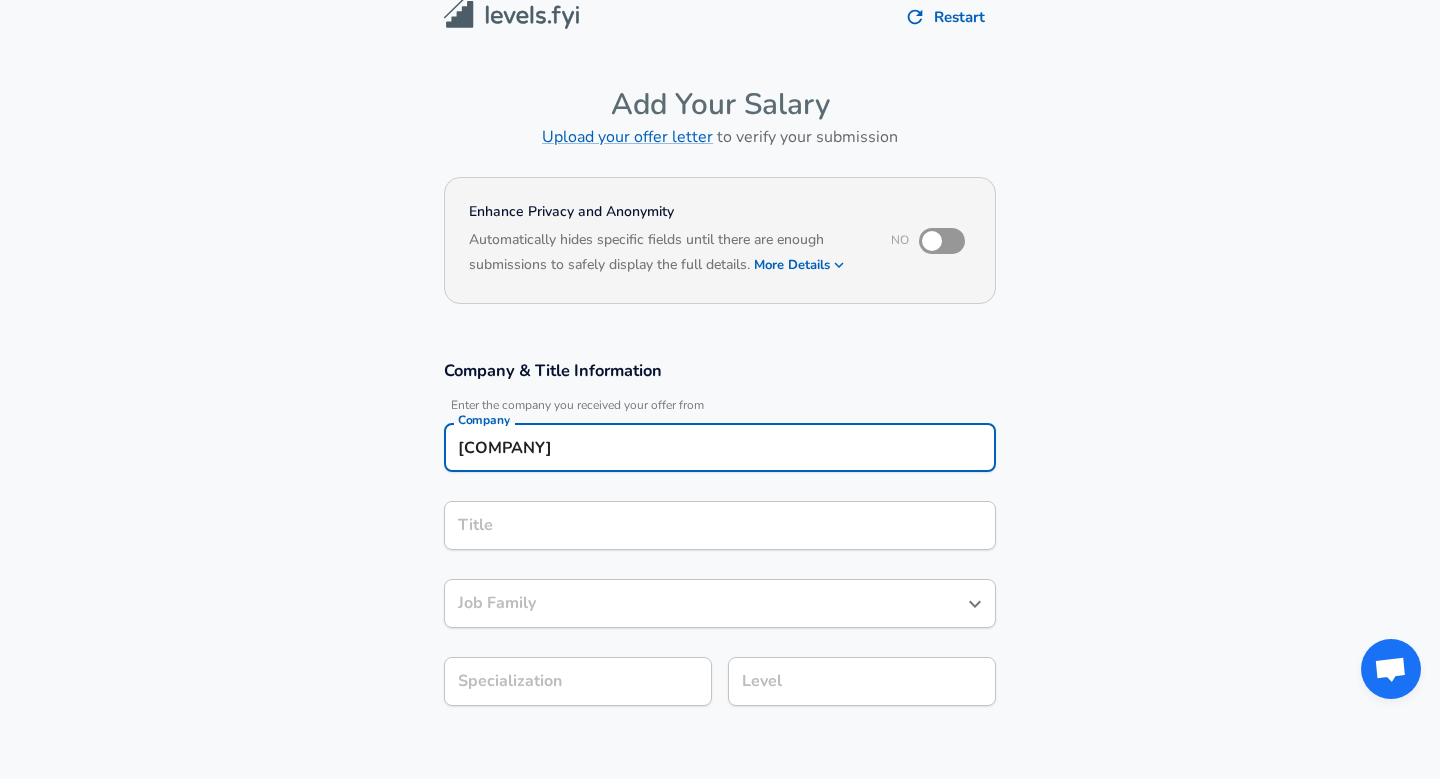 type on "[COMPANY]" 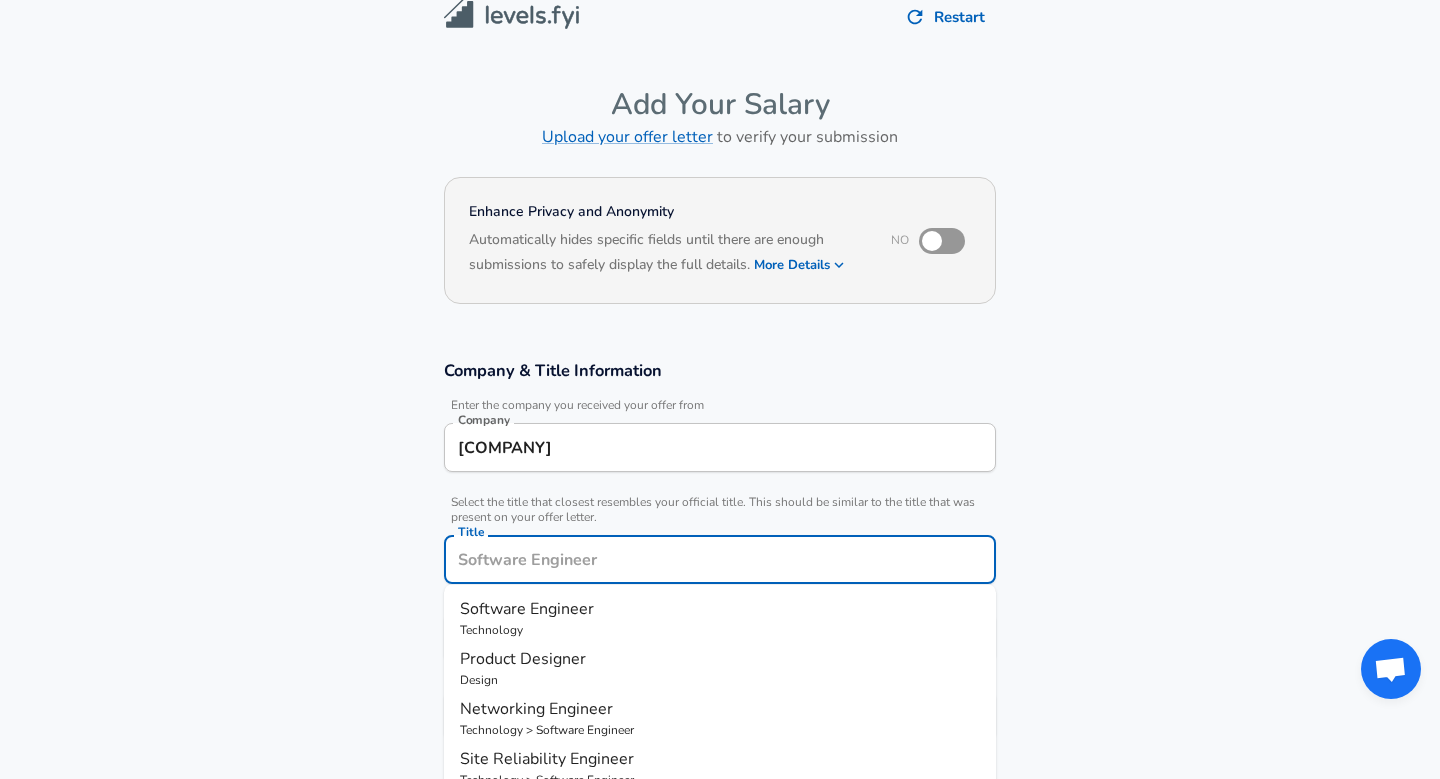 scroll, scrollTop: 60, scrollLeft: 0, axis: vertical 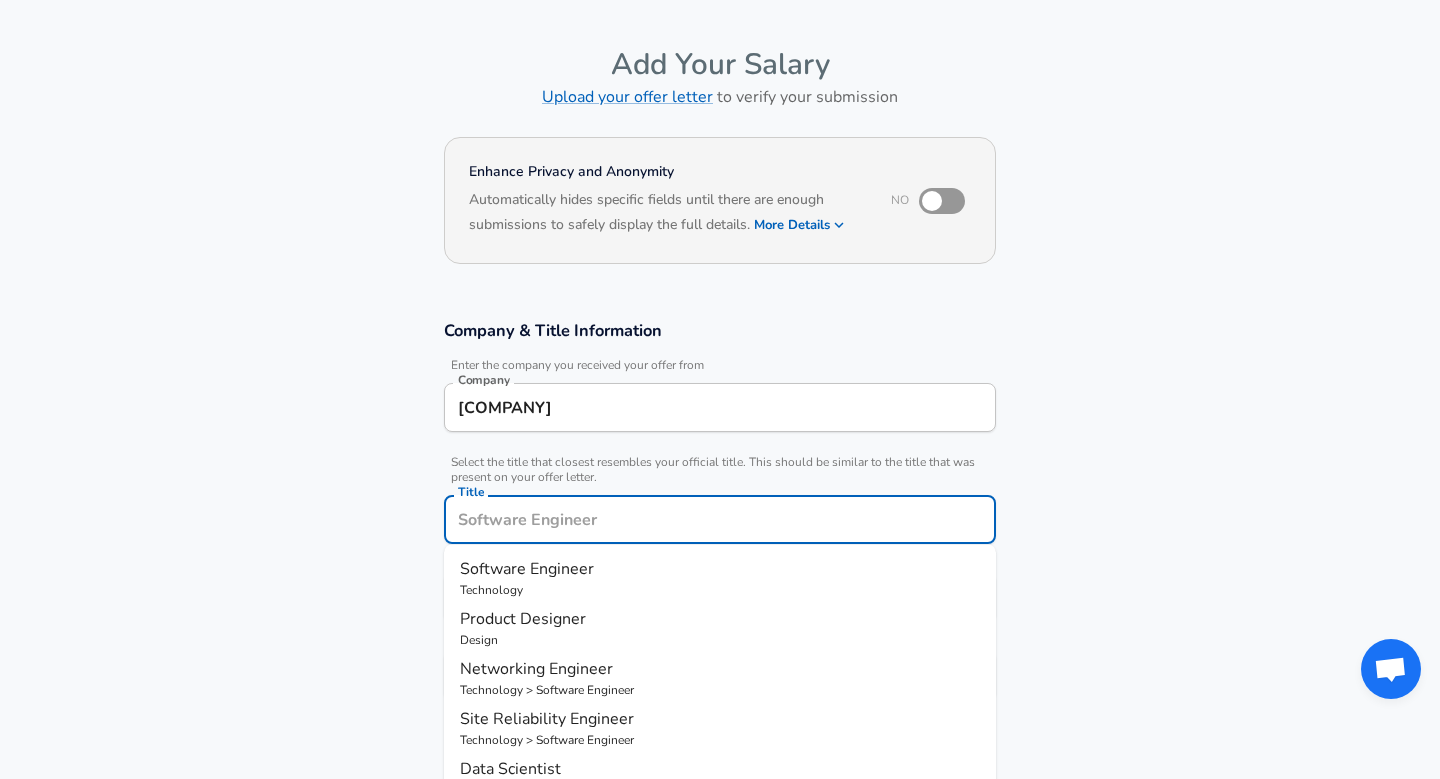 click on "Title" at bounding box center (720, 519) 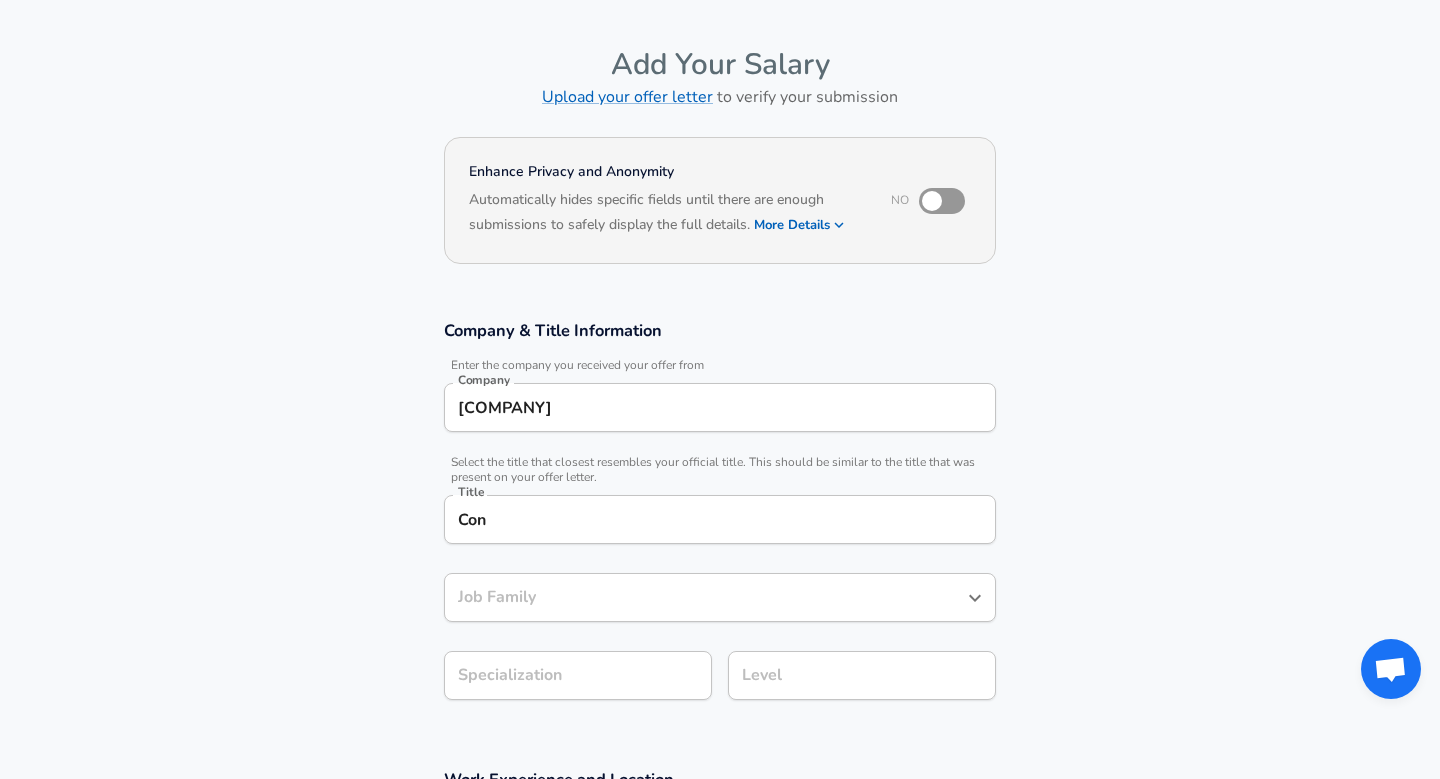 click on "Company & Title Information   Enter the company you received your offer from Company [COMPANY] Company   Select the title that closest resembles your official title. This should be similar to the title that was present on your offer letter. Title Senior Consultant Title   Select a job family that best fits your role. If you can't find one, select 'Other' to enter a custom job family Job Family Business Analyst Job Family Specialization Technology - SAP Specialization   Level Senior Business Analyst Level Work Experience and Location New Offer Employee Yes yes 2 2 0 Location" at bounding box center (720, 520) 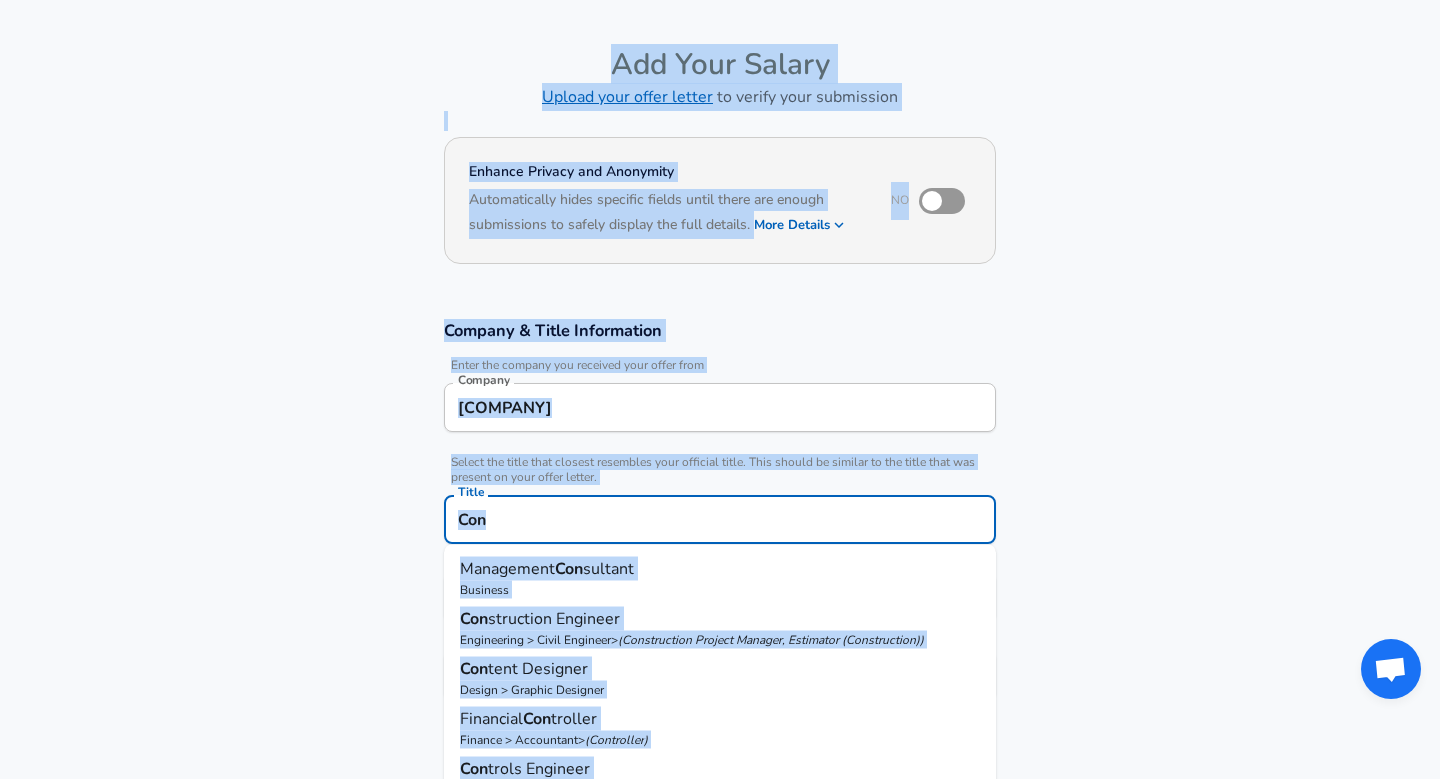 click on "Con" at bounding box center (720, 519) 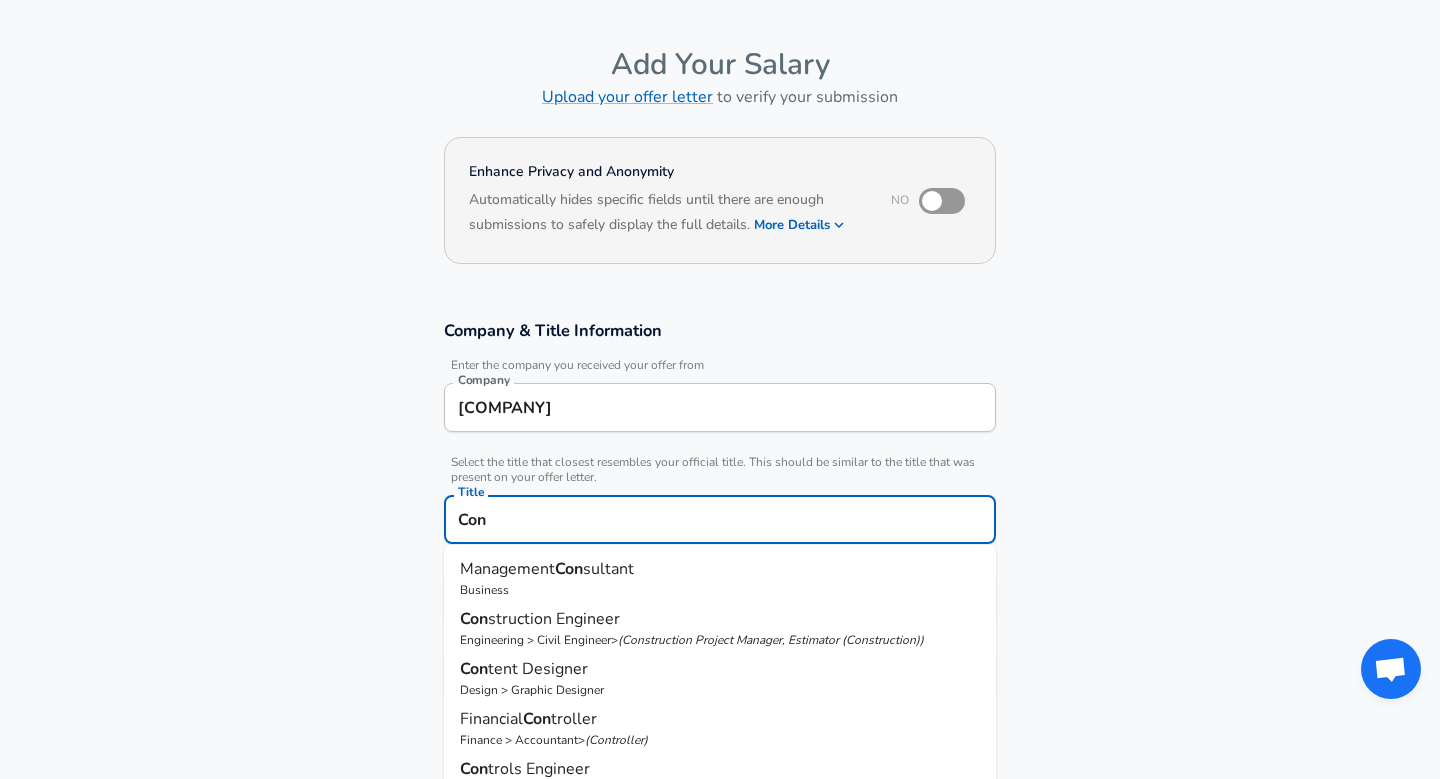 click on "Con" at bounding box center [720, 519] 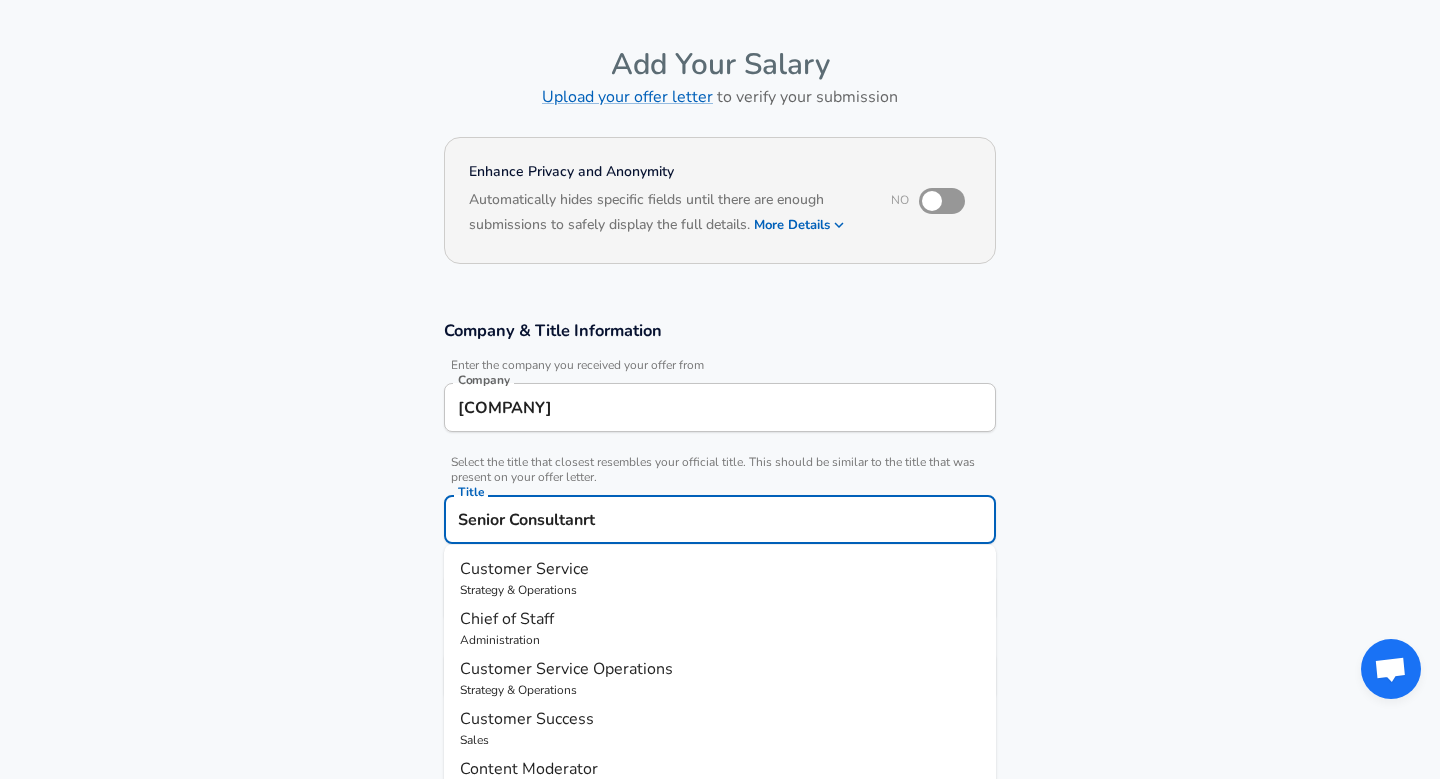 type on "Senior Consultanrt" 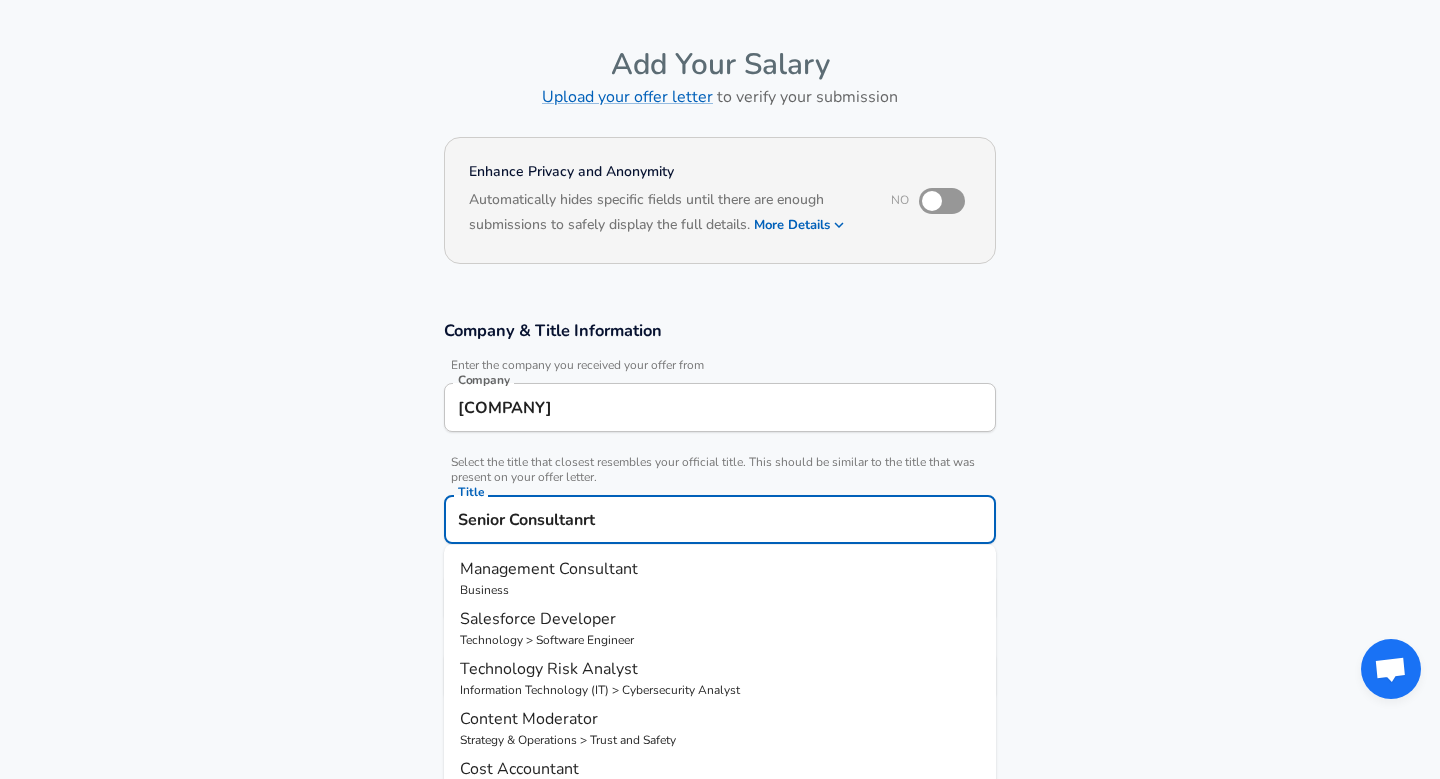 click on "Senior Consultanrt" at bounding box center [720, 519] 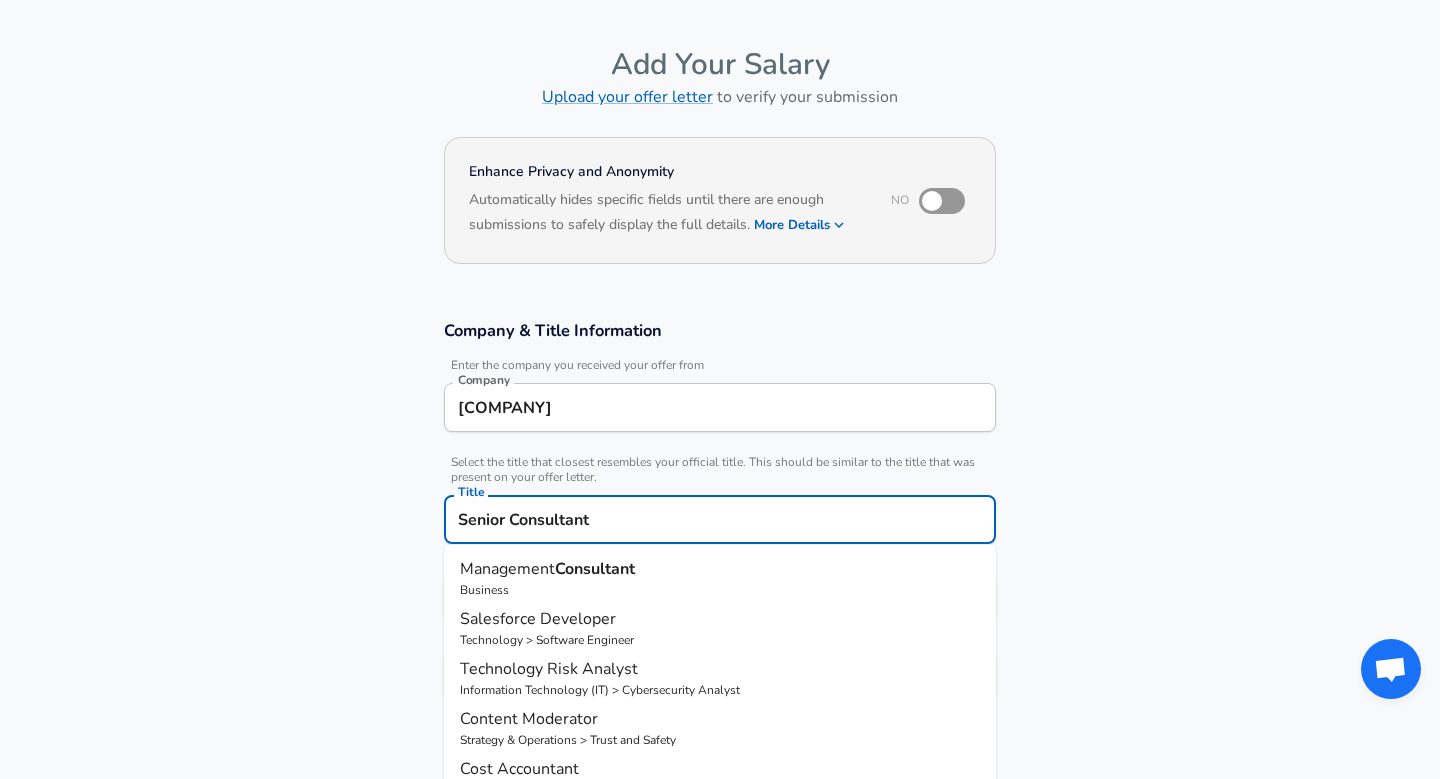 type on "Senior Consultant" 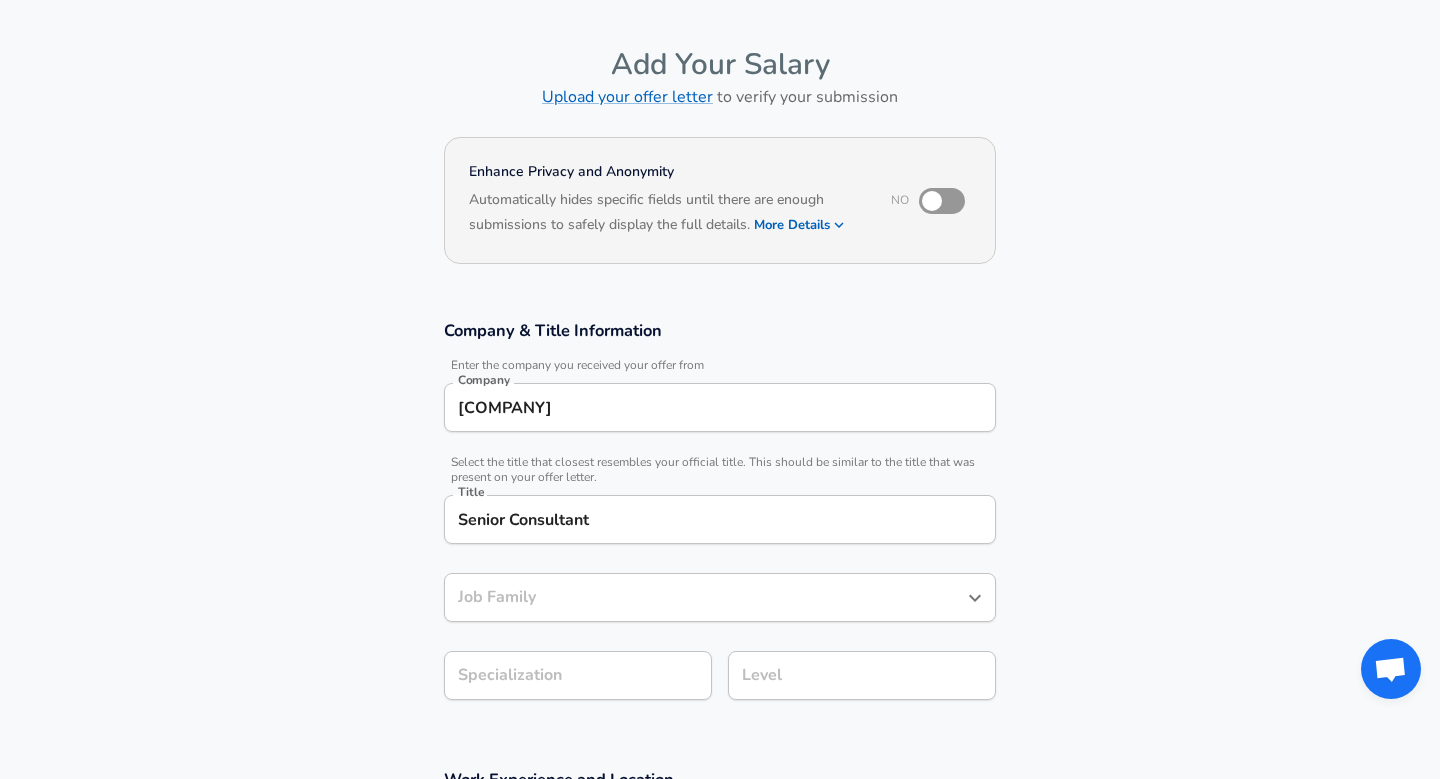 click on "Job Family" at bounding box center (720, 597) 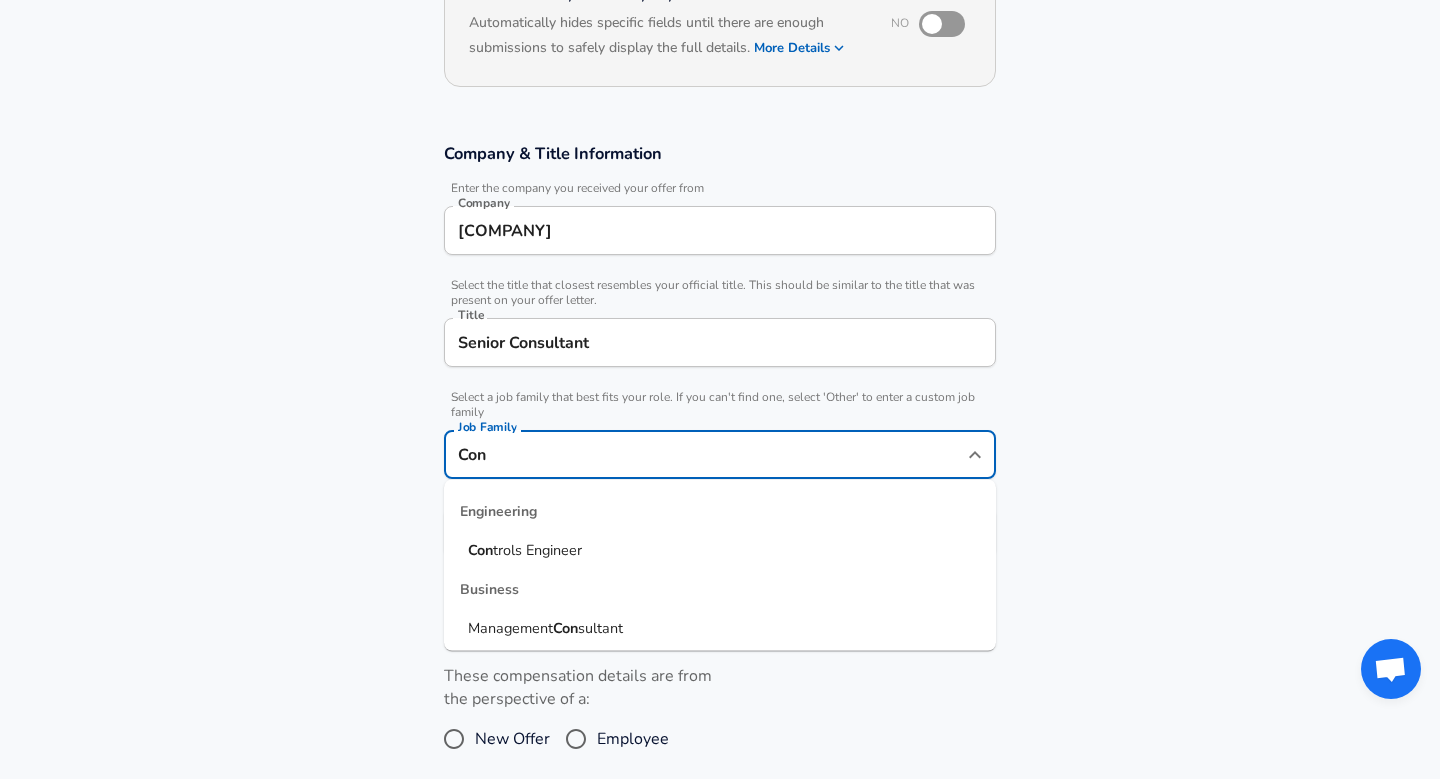 scroll, scrollTop: 284, scrollLeft: 0, axis: vertical 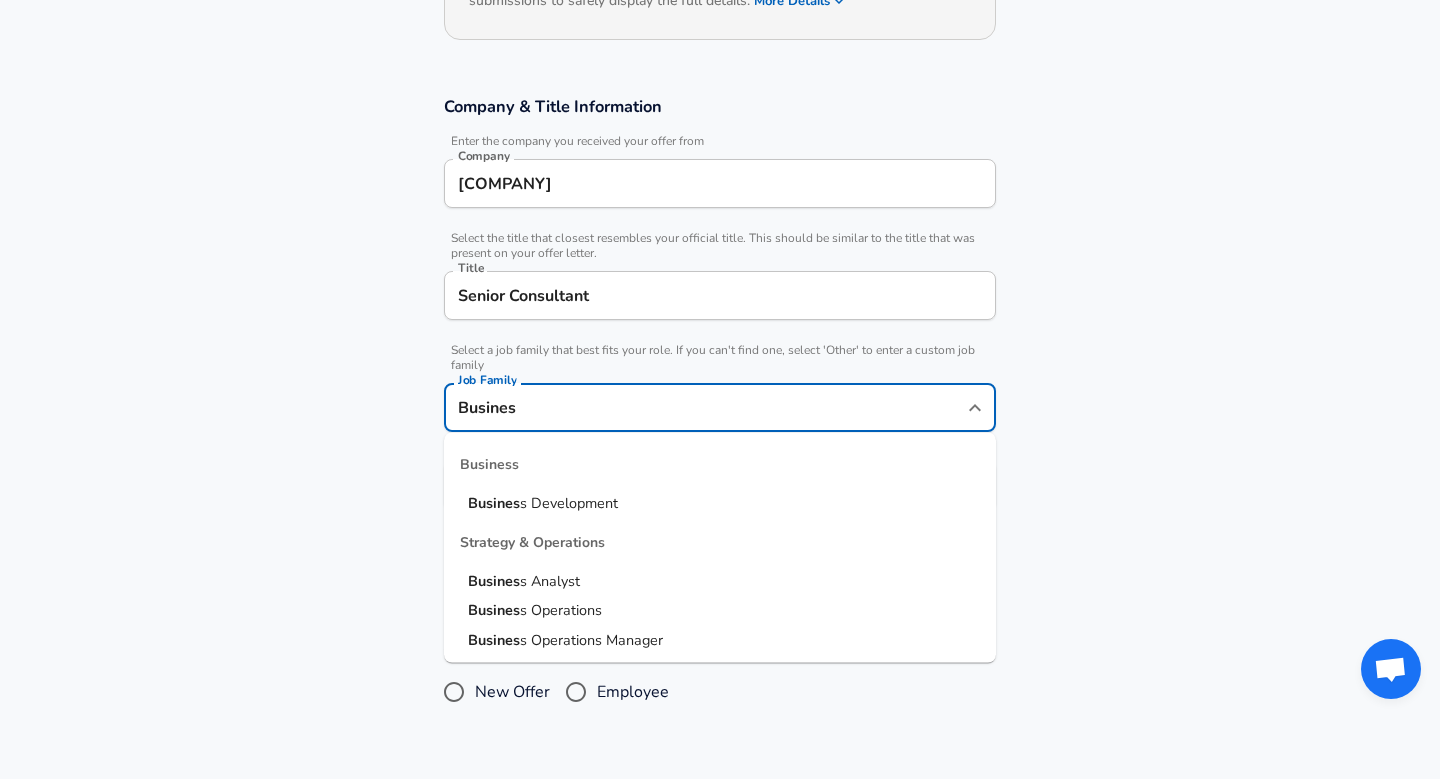 click on "Busines s Analyst" at bounding box center [720, 581] 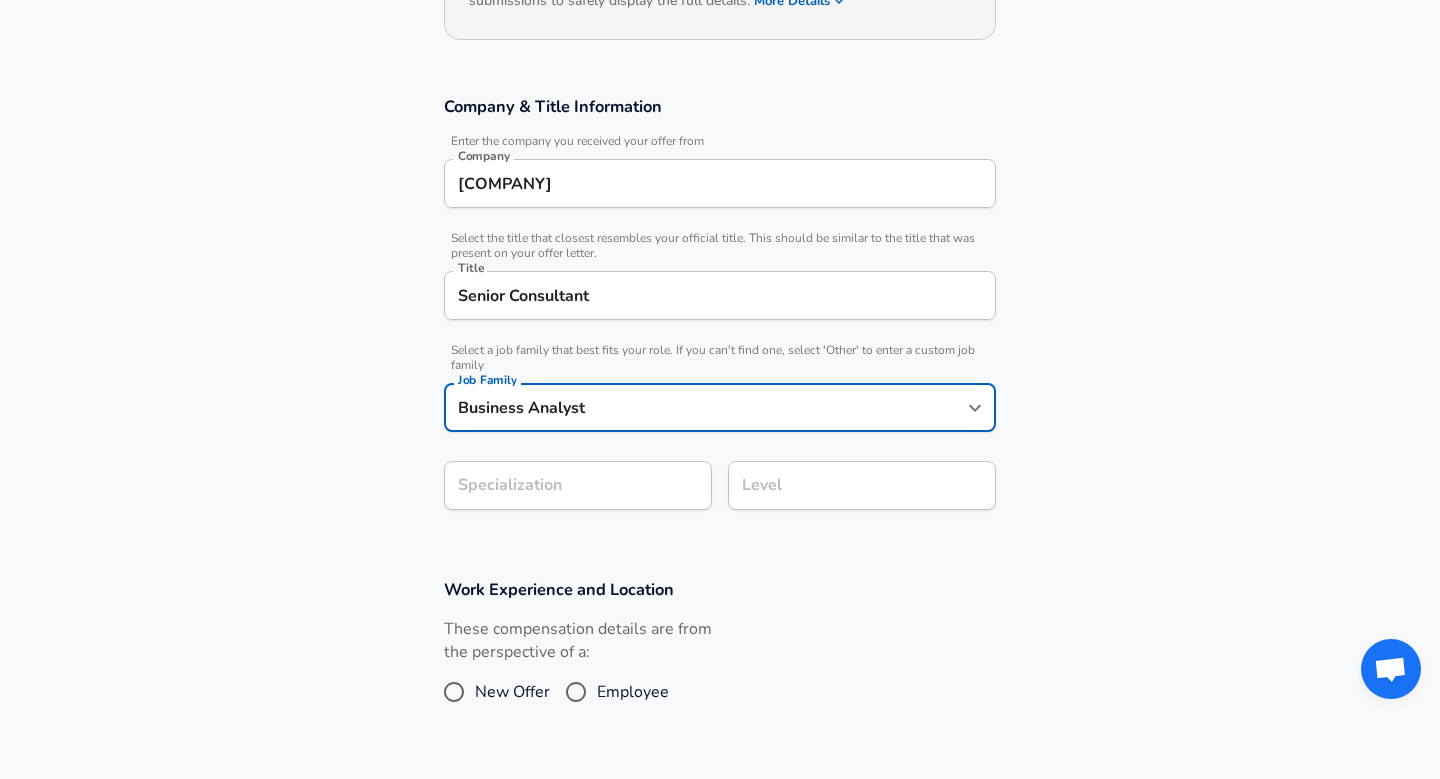 type on "Business Analyst" 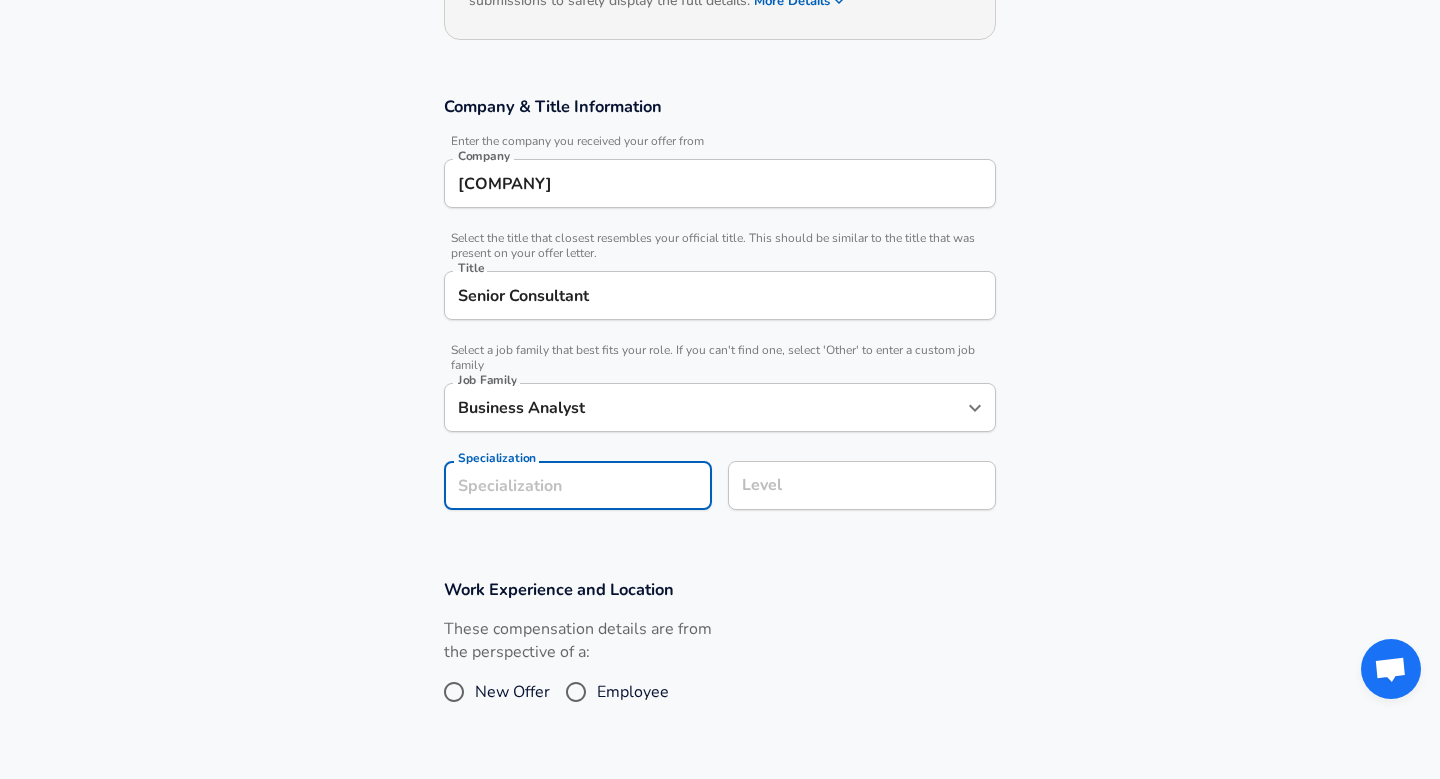 scroll, scrollTop: 344, scrollLeft: 0, axis: vertical 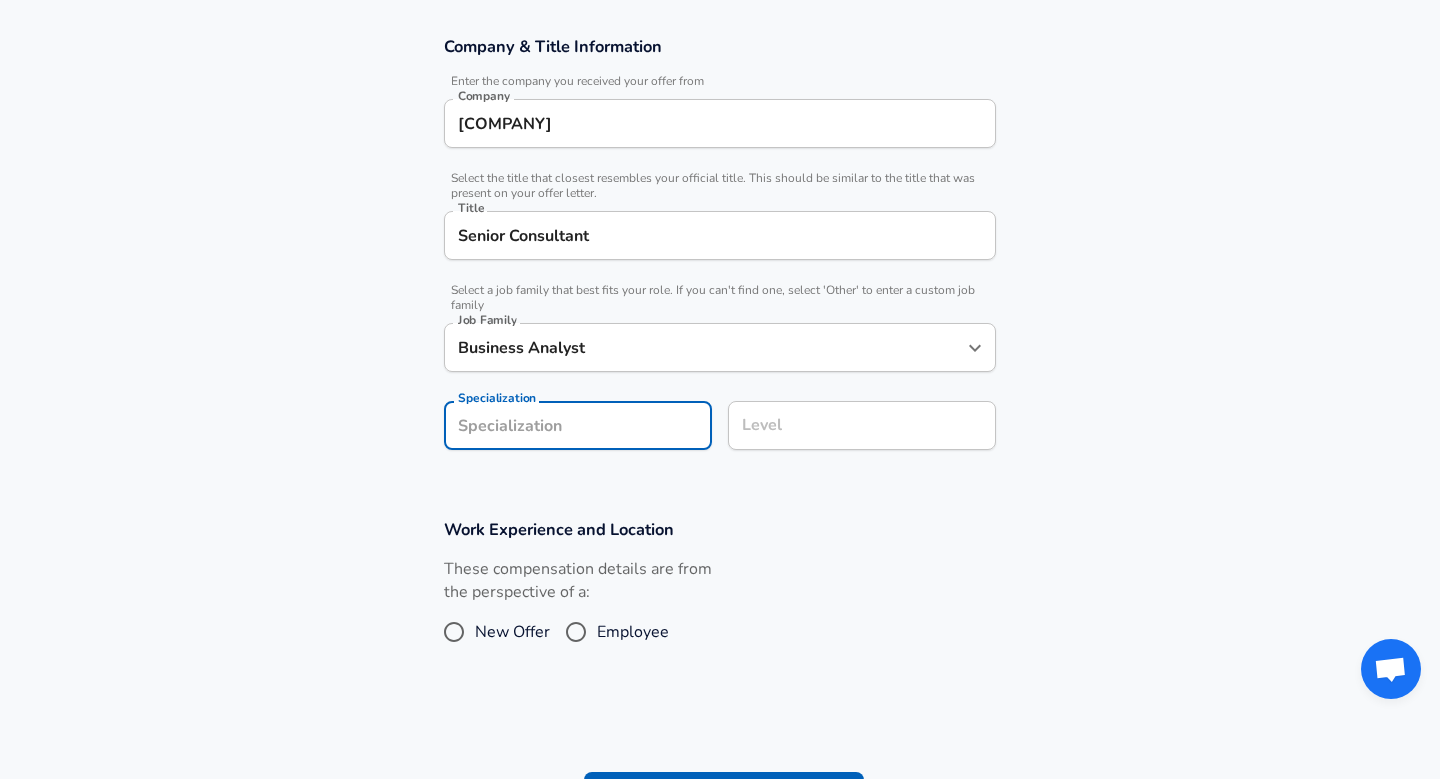 click on "Company & Title Information   Enter the company you received your offer from Company Ernst and Young Company   Select the title that closest resembles your official title. This should be similar to the title that was present on your offer letter. Title Senior Consultant Title   Select a job family that best fits your role. If you can't find one, select 'Other' to enter a custom job family Job Family Business Analyst Job Family Specialization Specialization Level Level" at bounding box center (720, 253) 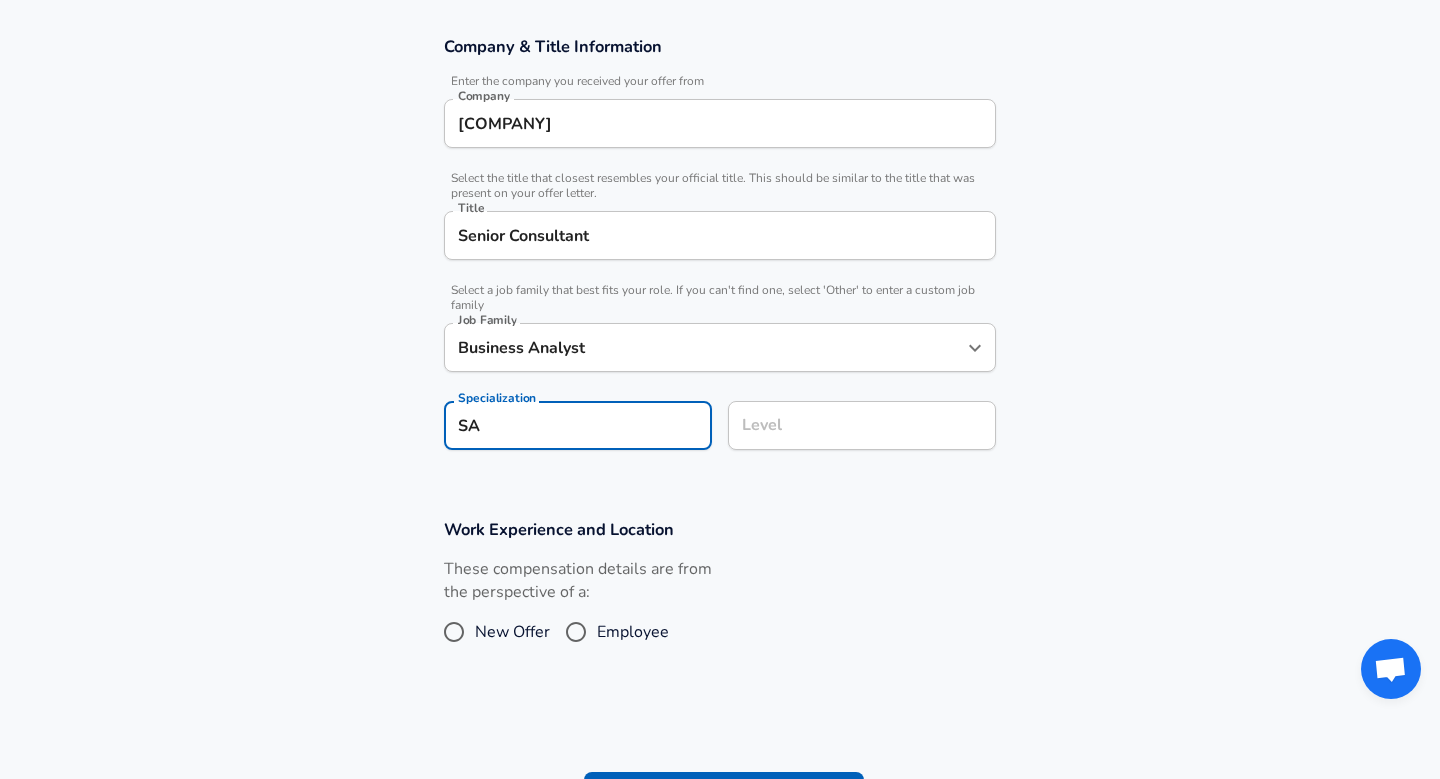type on "S" 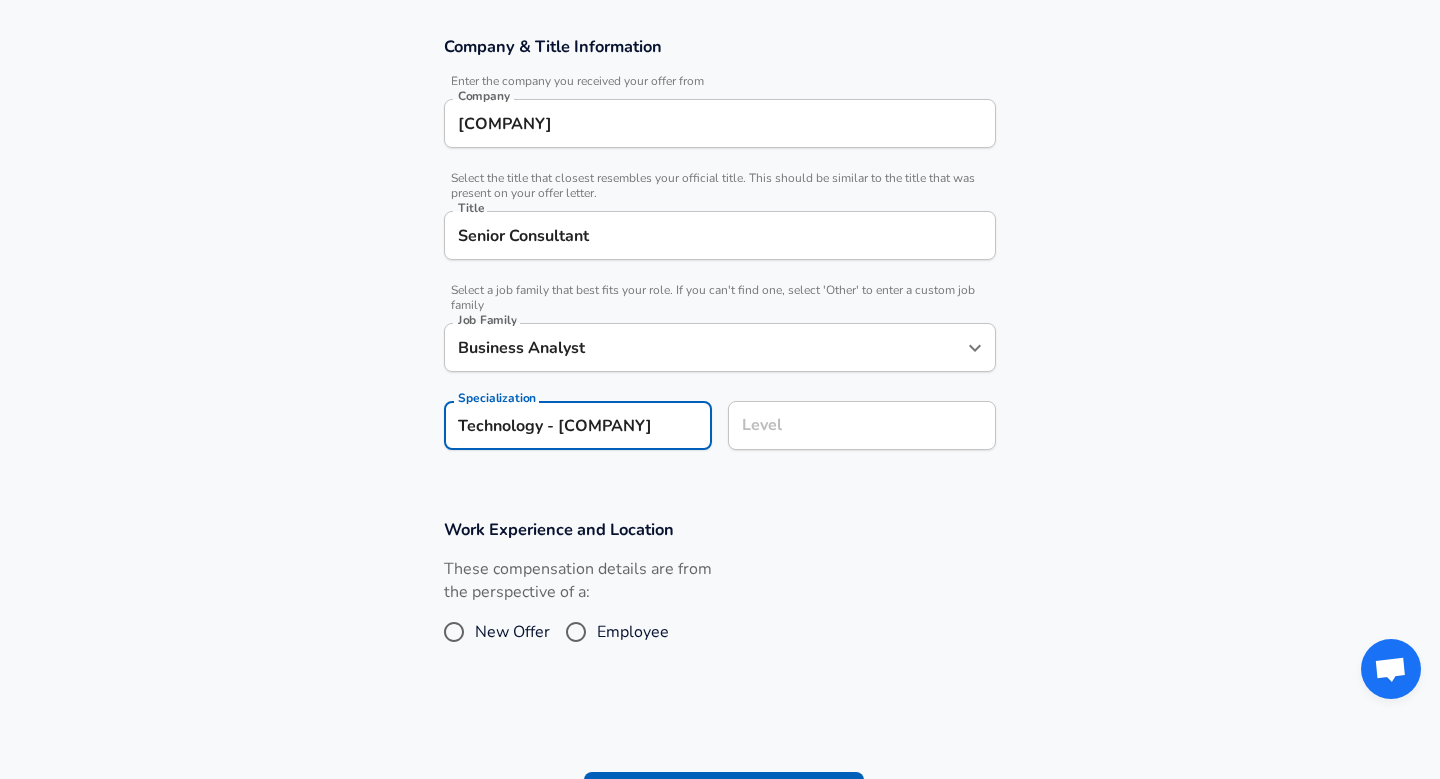 type on "Technology - [COMPANY]" 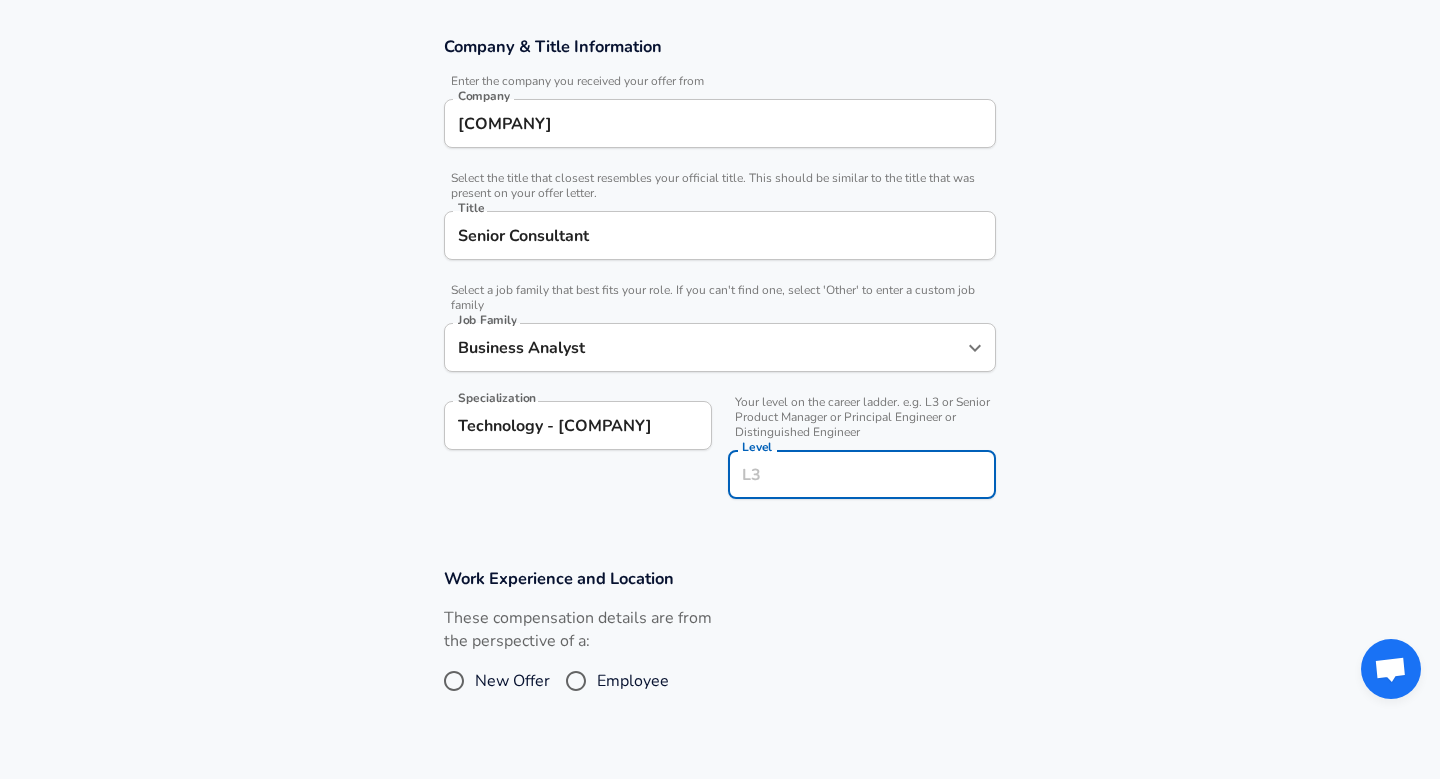 scroll, scrollTop: 384, scrollLeft: 0, axis: vertical 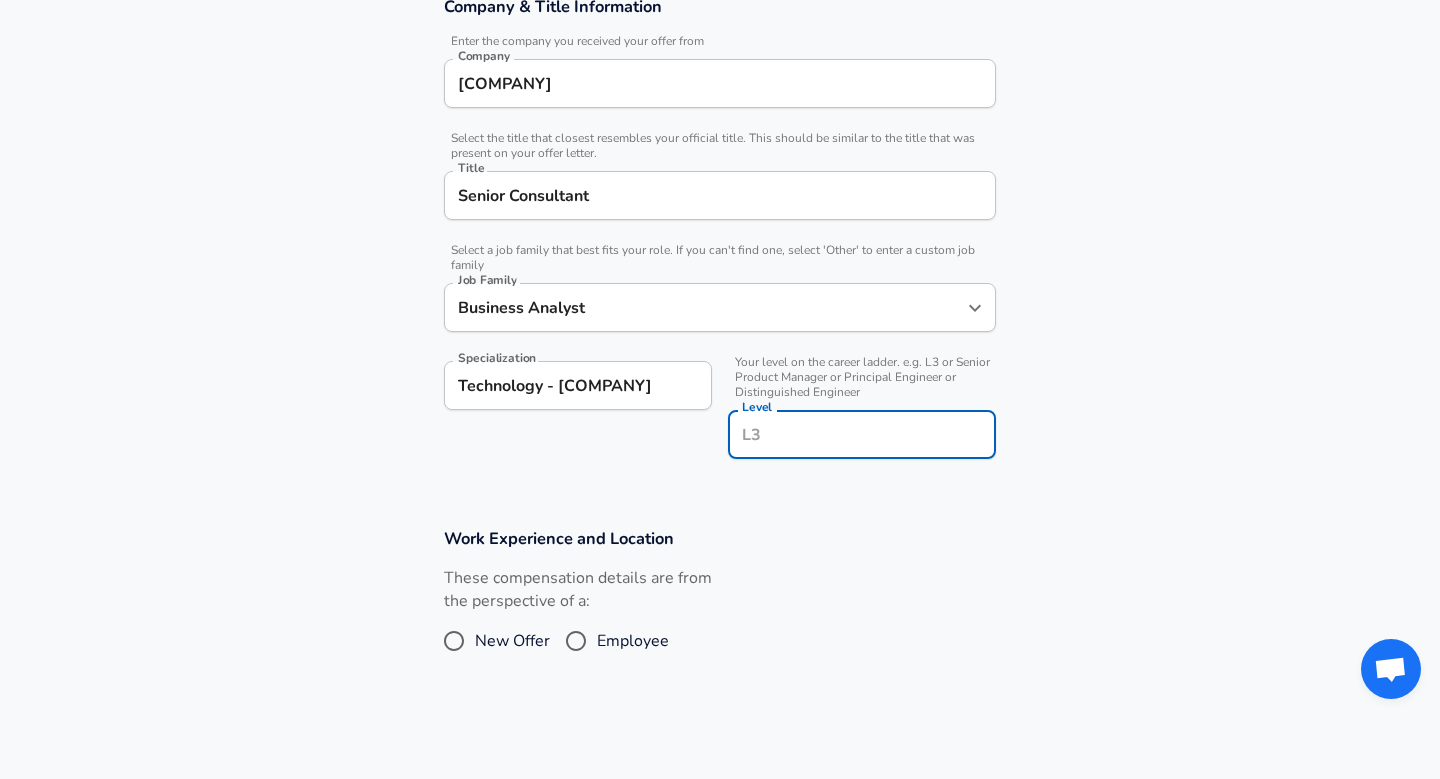 type on "L" 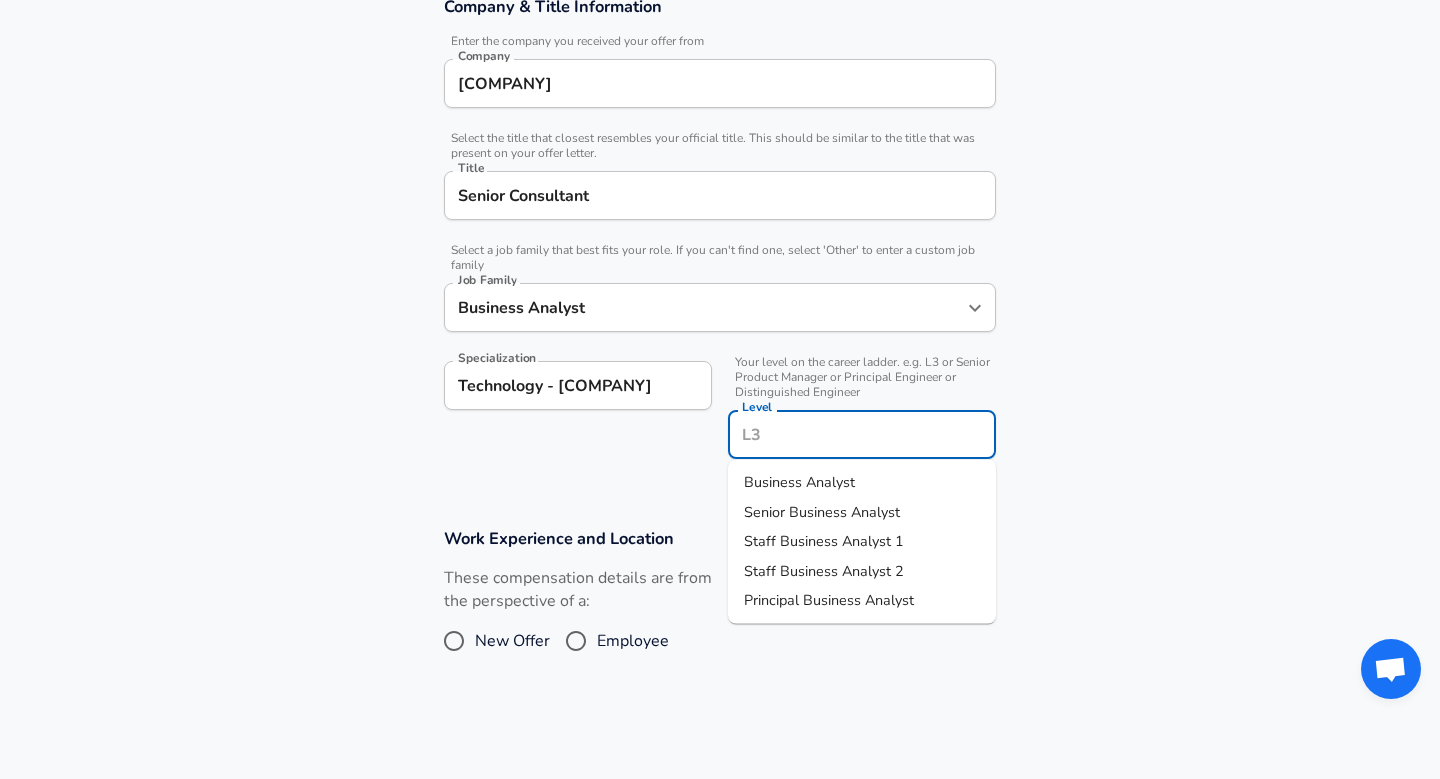 click on "Senior Business Analyst" at bounding box center [822, 511] 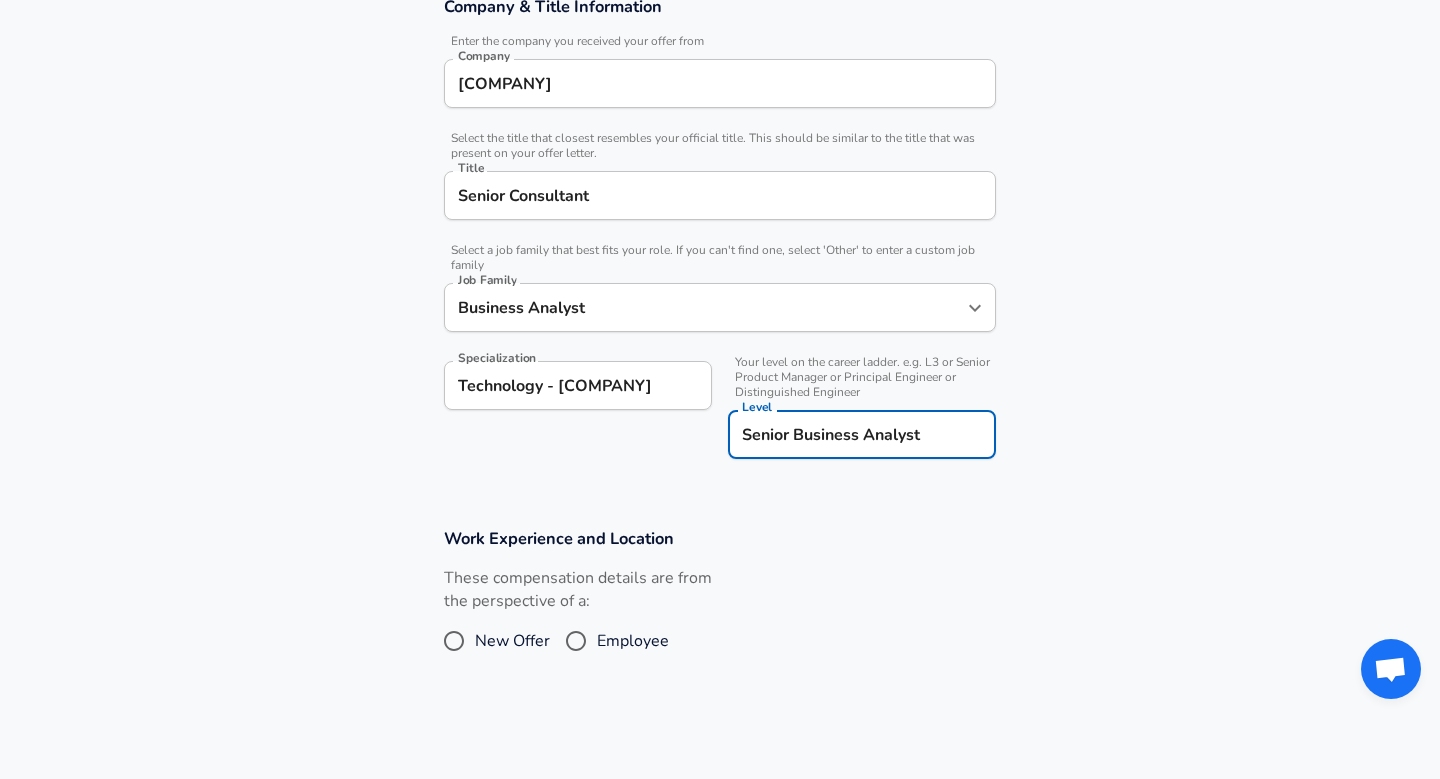 click on "Employee" at bounding box center [633, 641] 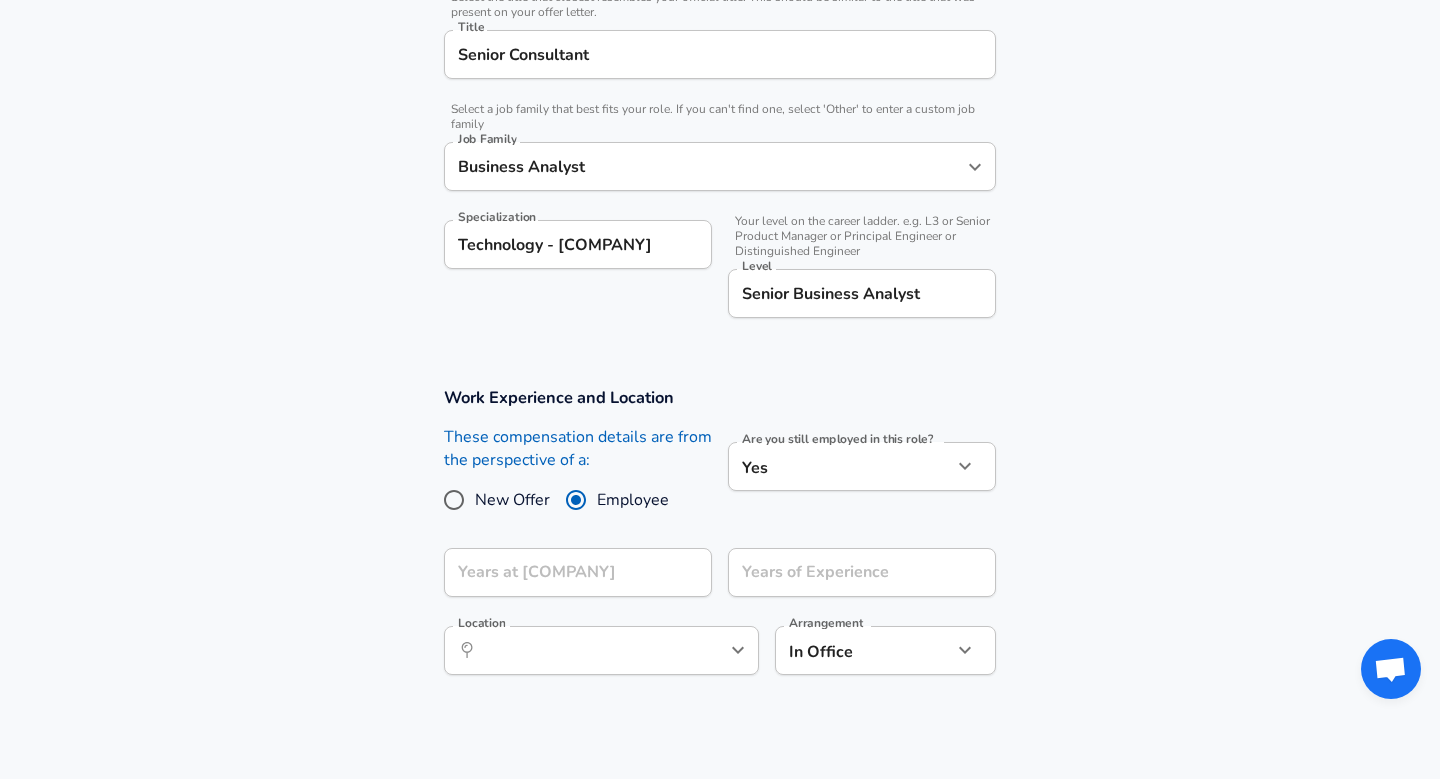 scroll, scrollTop: 528, scrollLeft: 0, axis: vertical 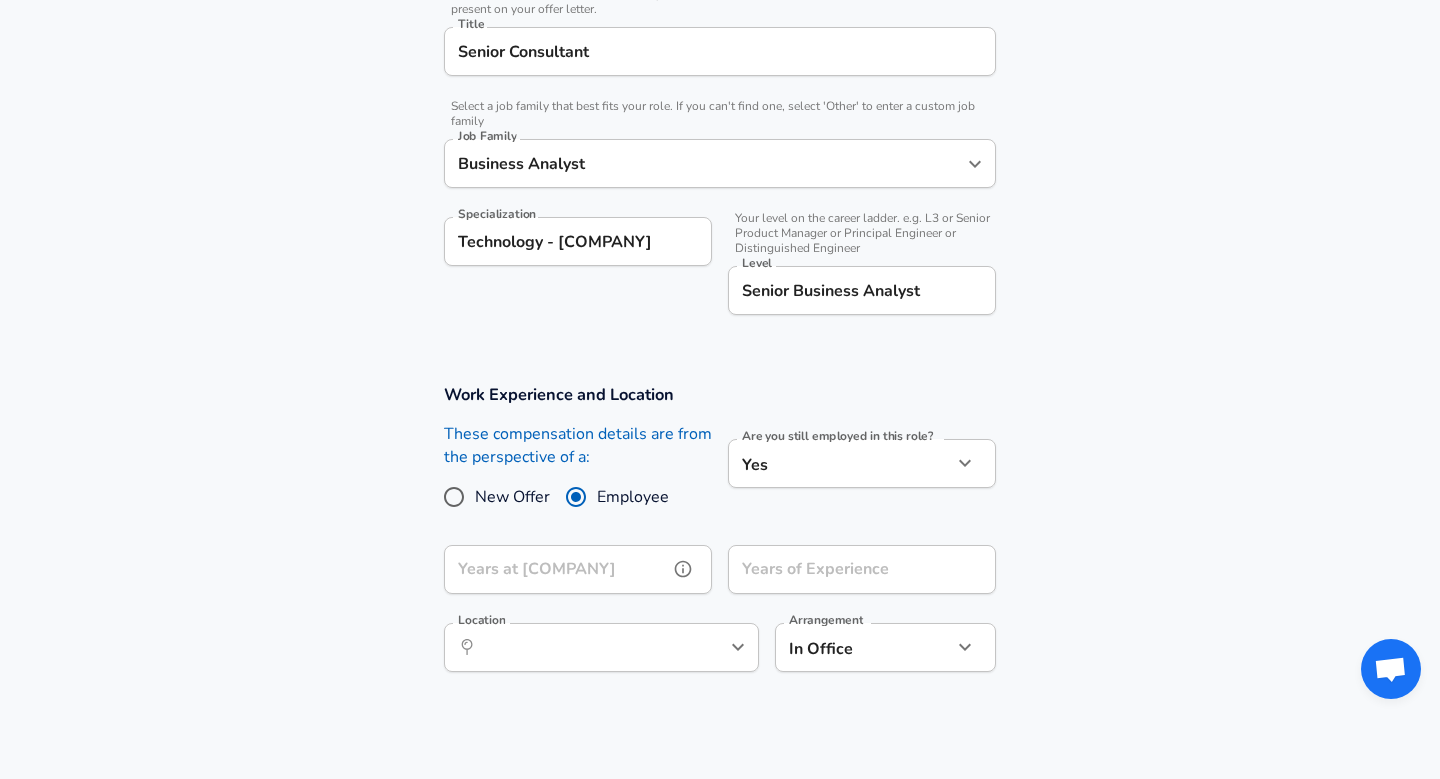 click on "Years at [COMPANY]" at bounding box center (556, 569) 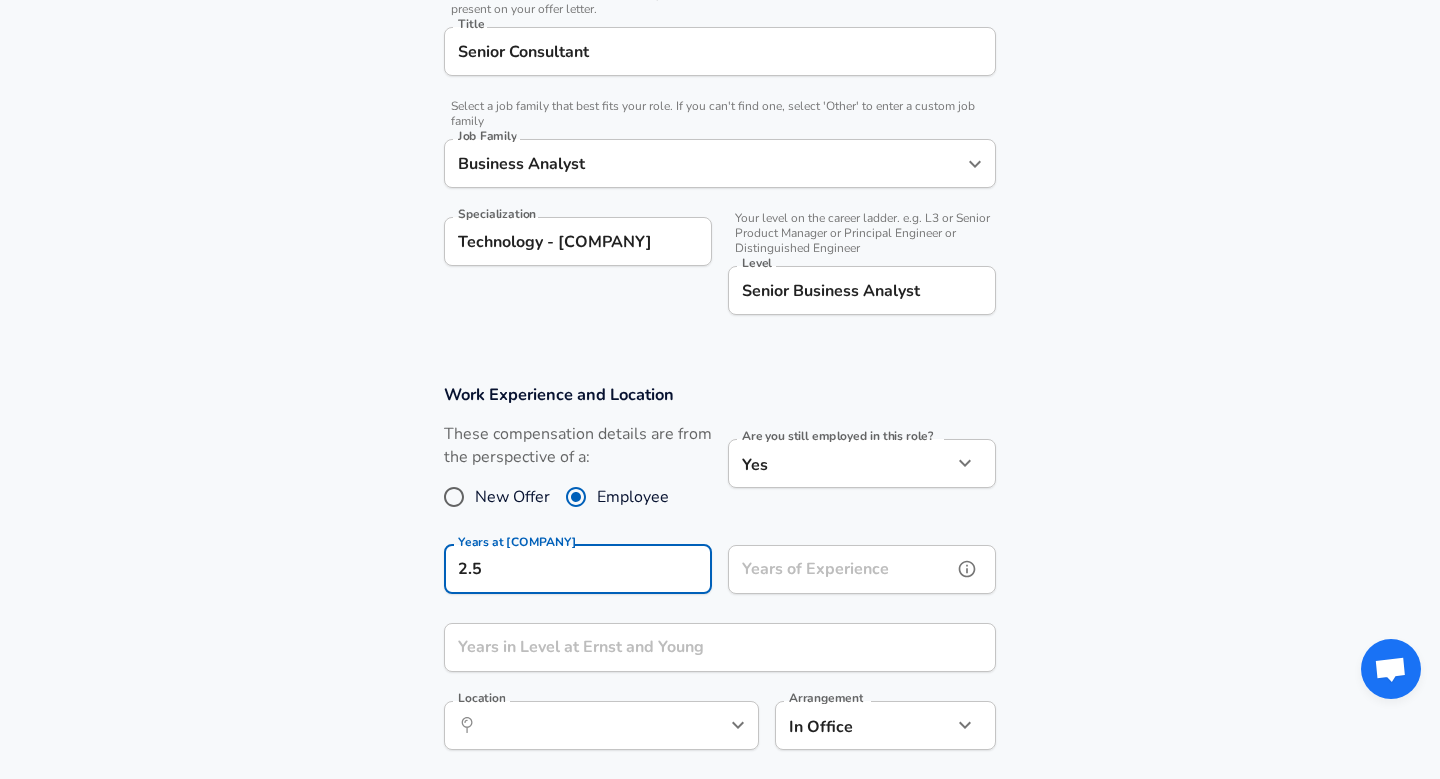 click on "Years of Experience" at bounding box center [840, 569] 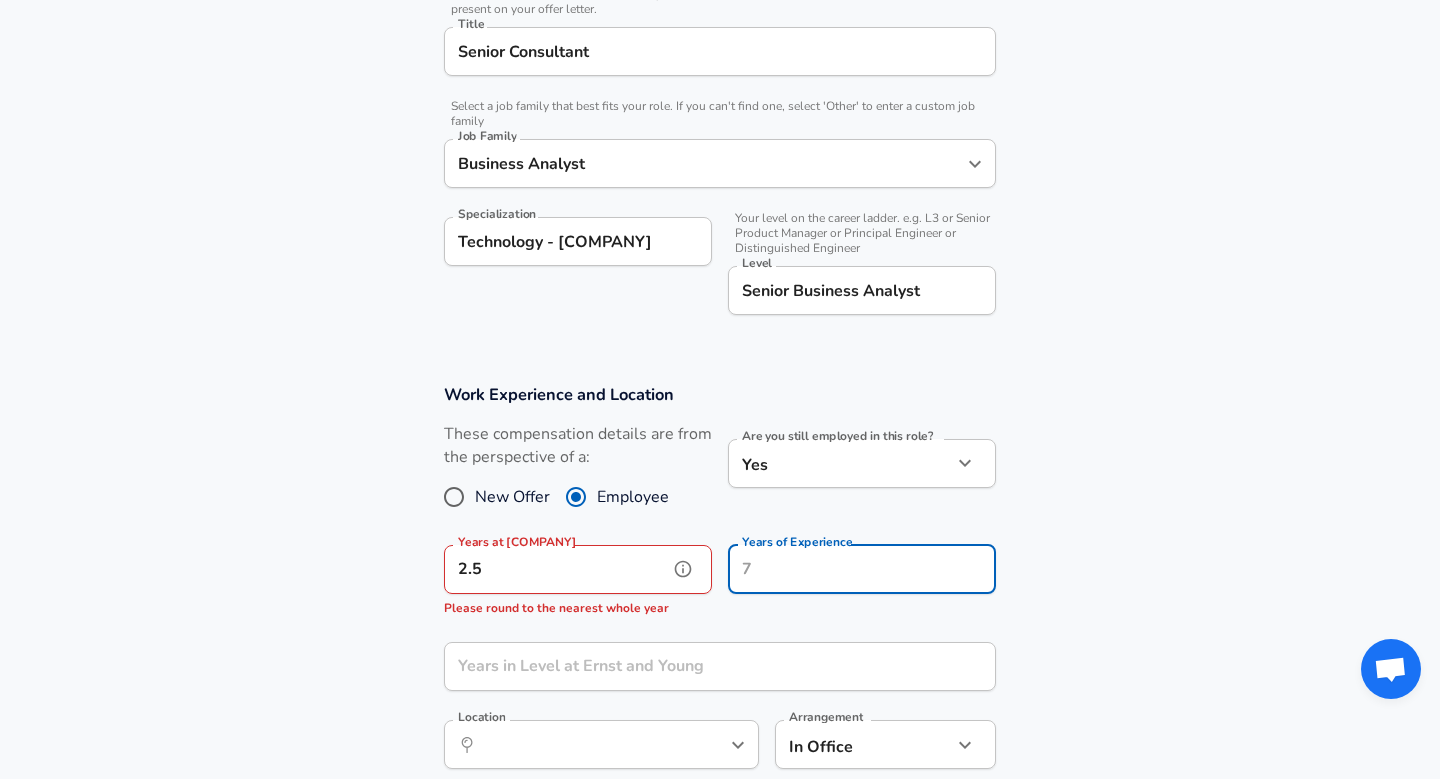 click on "2.5" at bounding box center [556, 569] 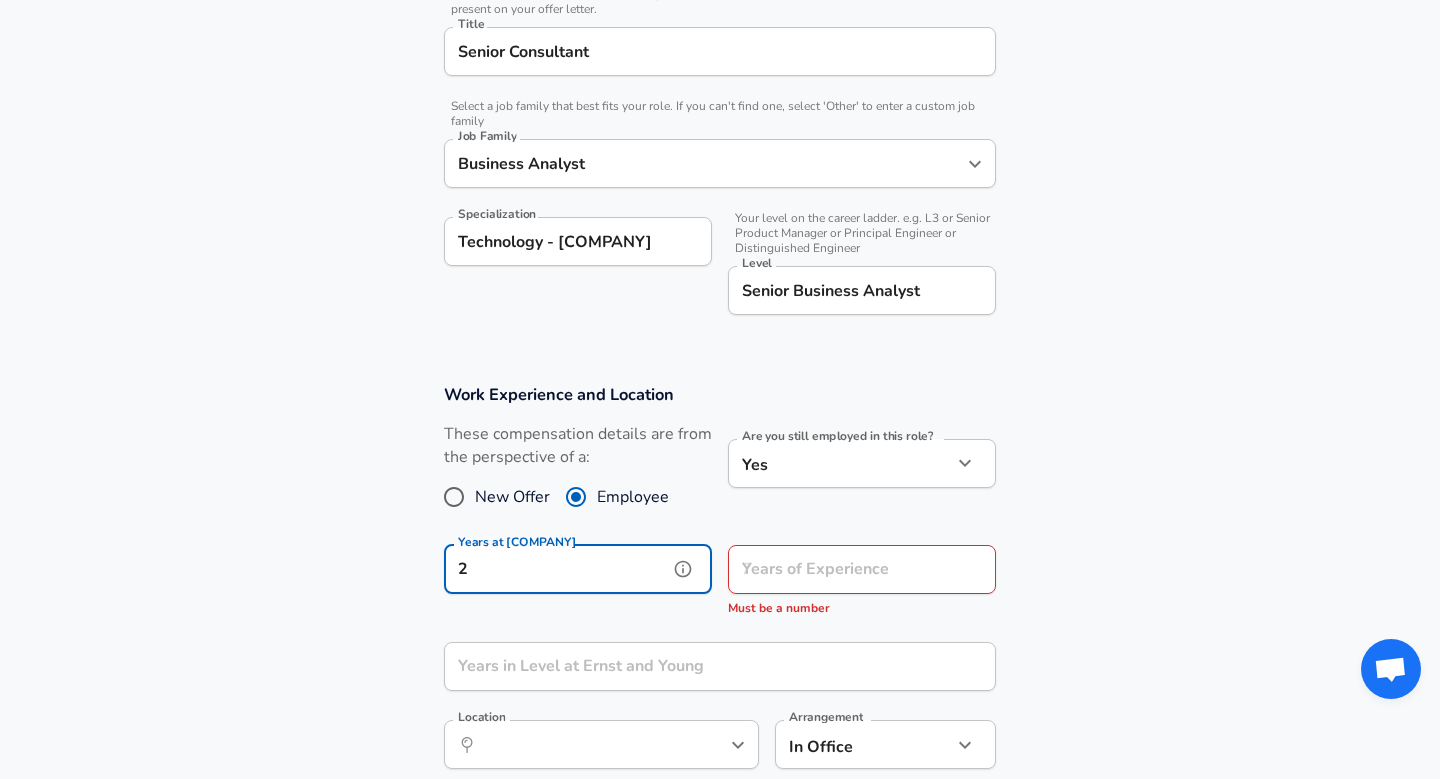 type on "2" 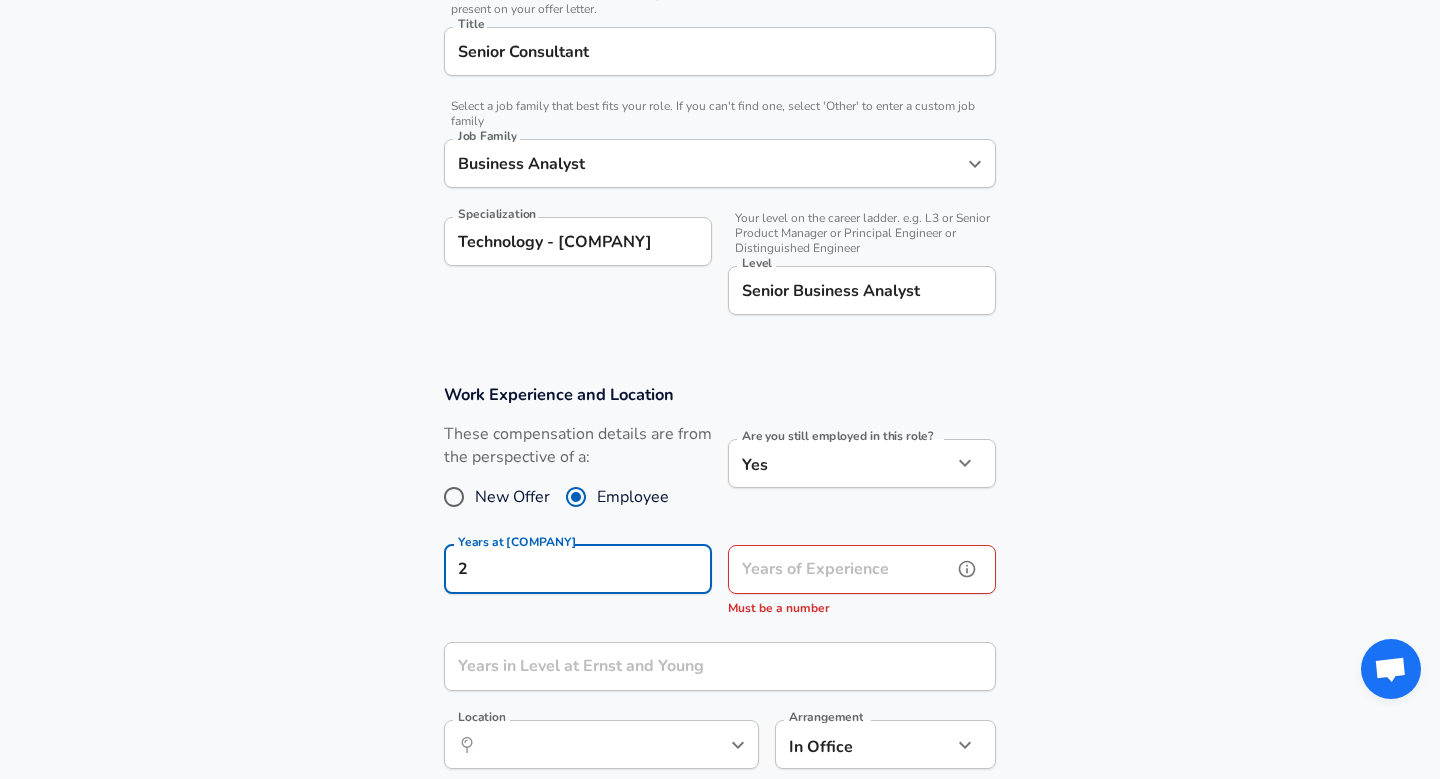 click on "Years of Experience" at bounding box center (840, 569) 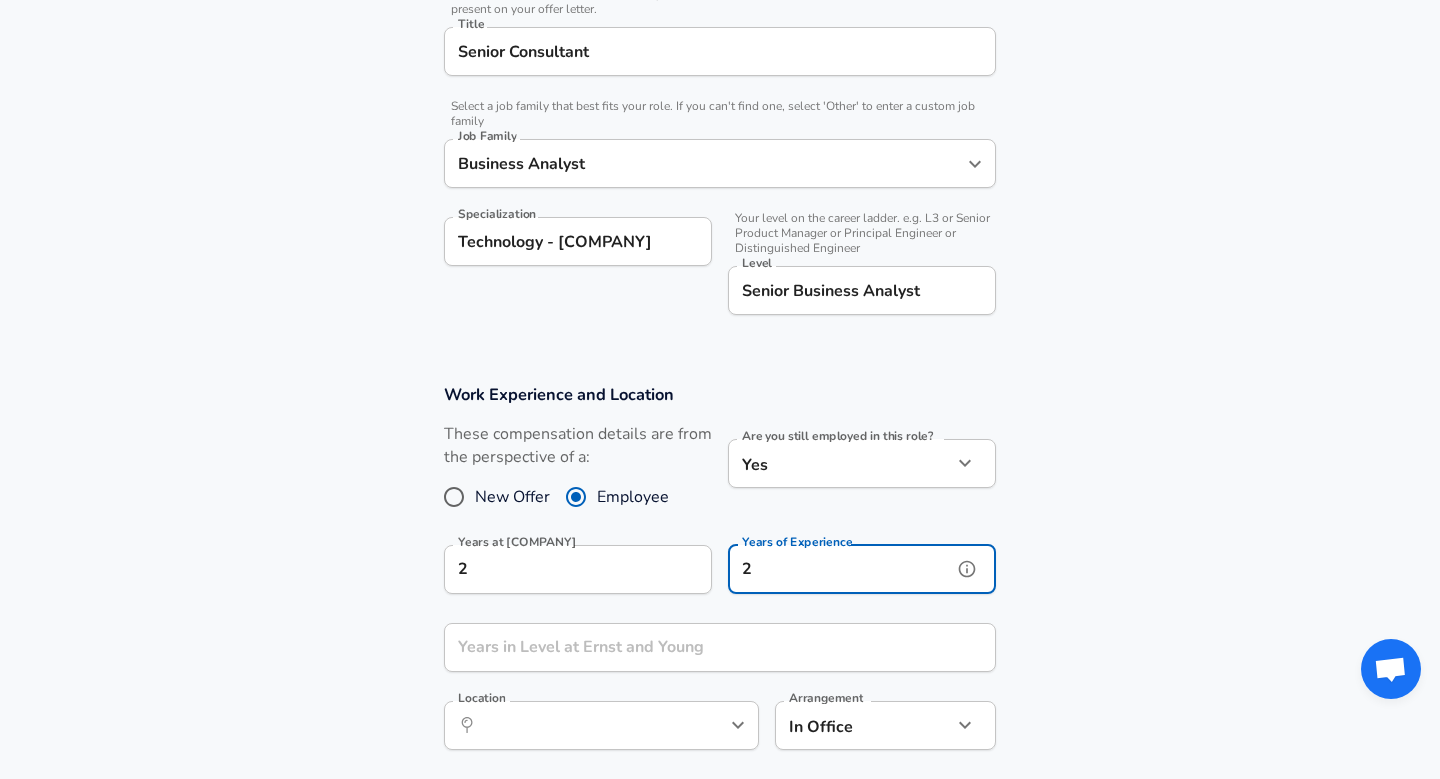 scroll, scrollTop: 0, scrollLeft: 0, axis: both 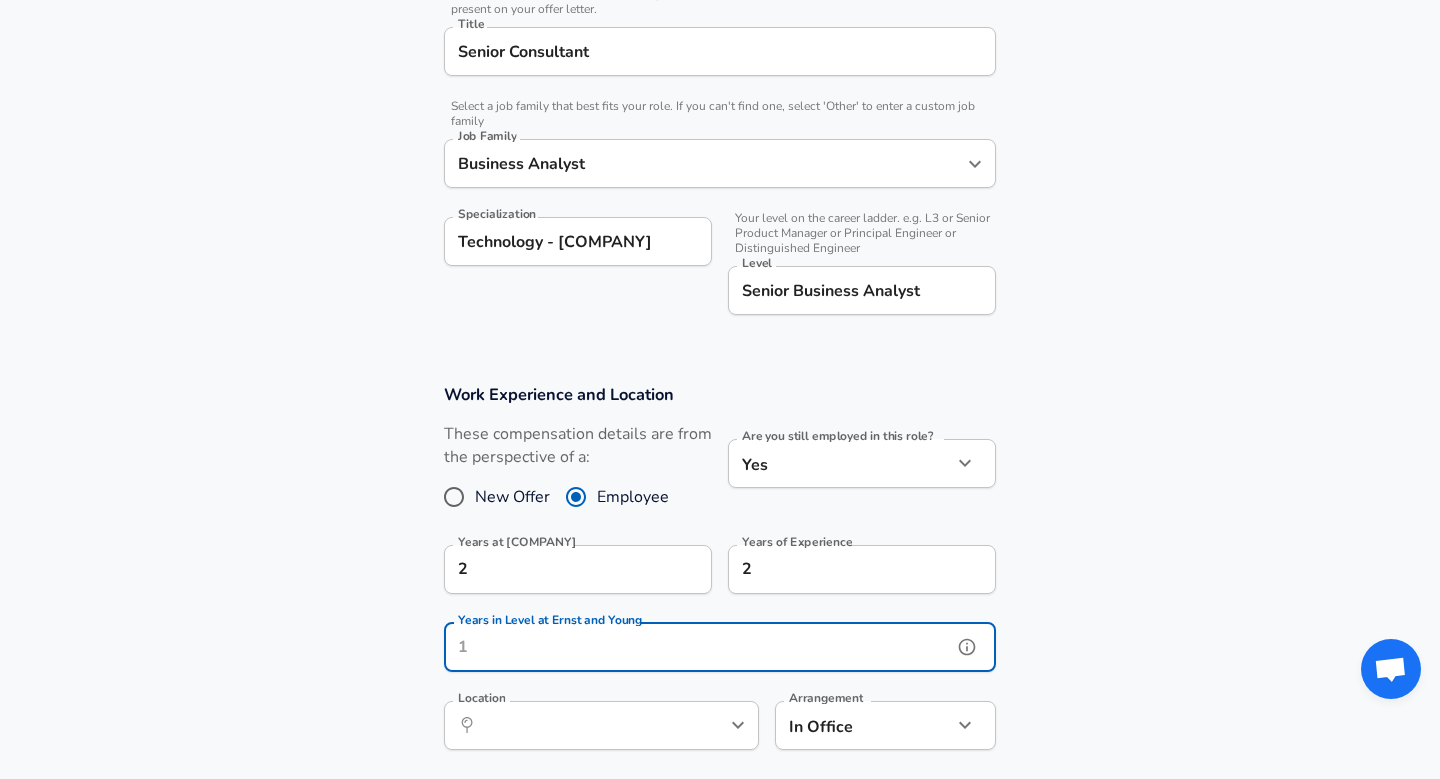 click on "Years in Level at Ernst and Young" at bounding box center [698, 647] 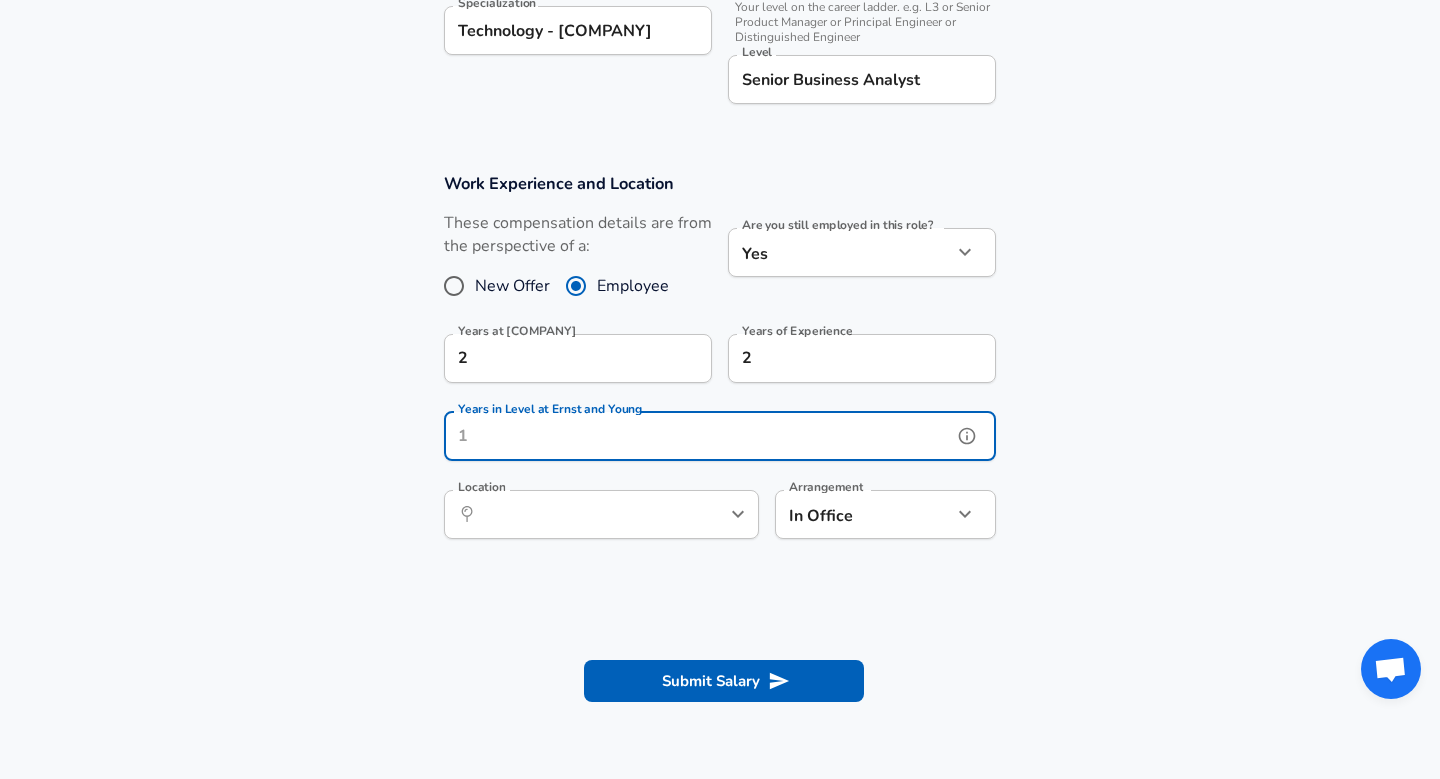 scroll, scrollTop: 743, scrollLeft: 0, axis: vertical 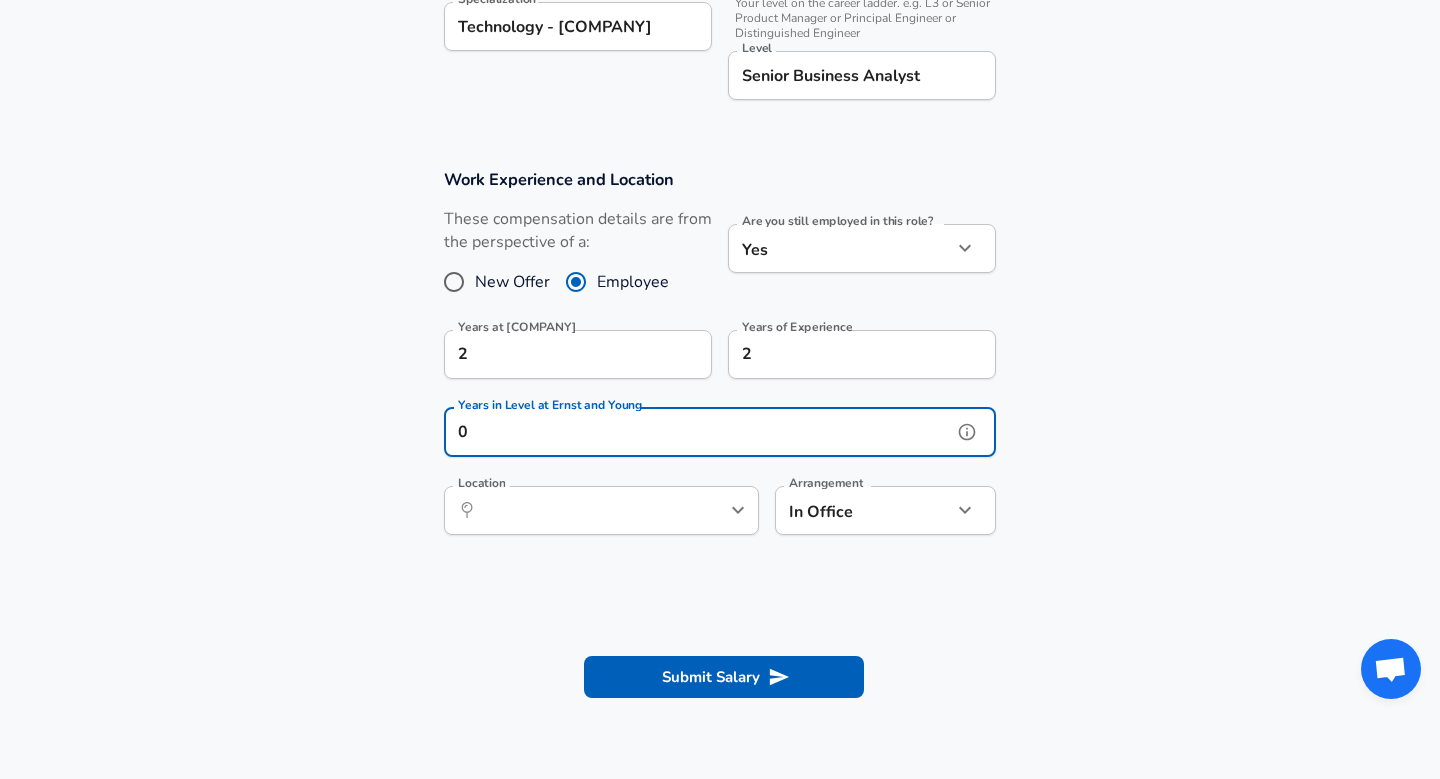 type on "0" 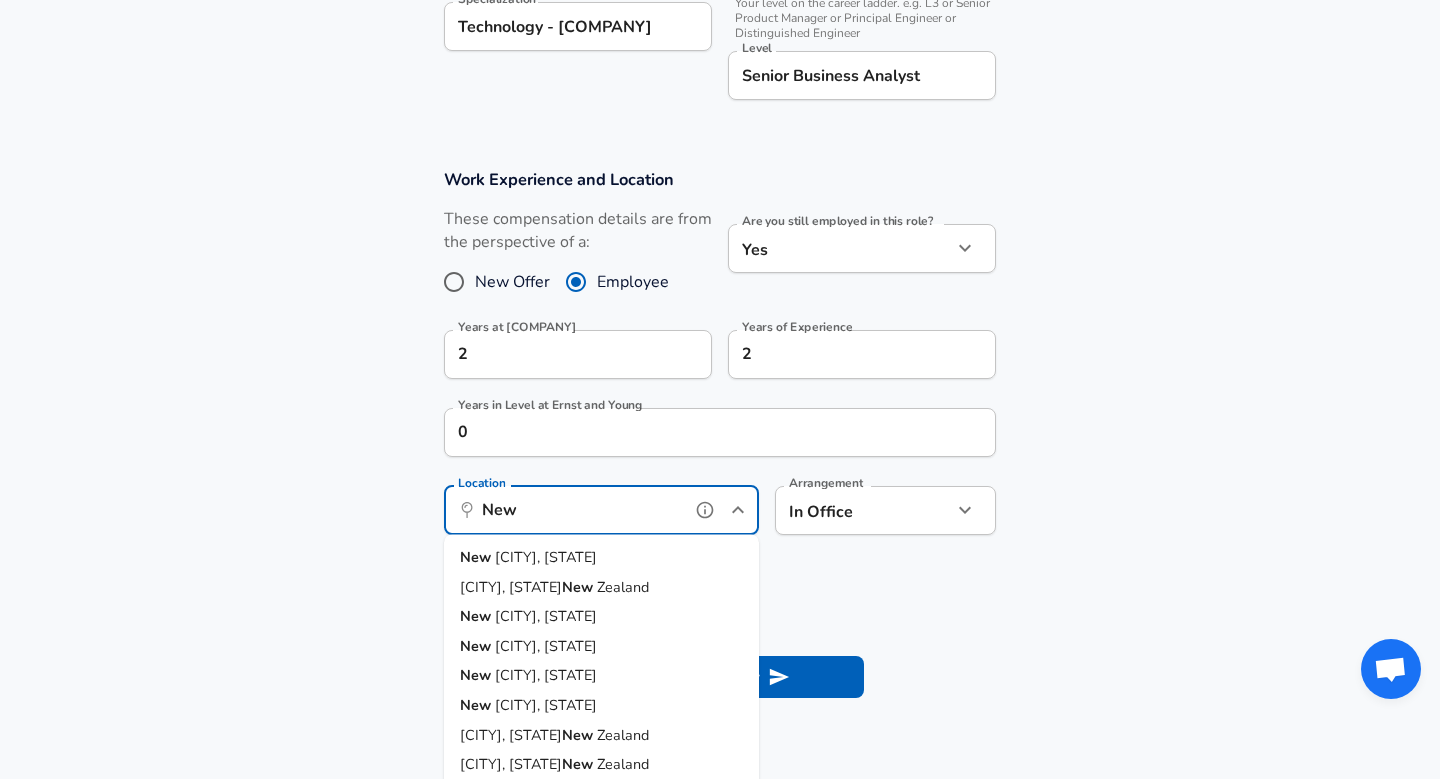 drag, startPoint x: 602, startPoint y: 576, endPoint x: 616, endPoint y: 560, distance: 21.260292 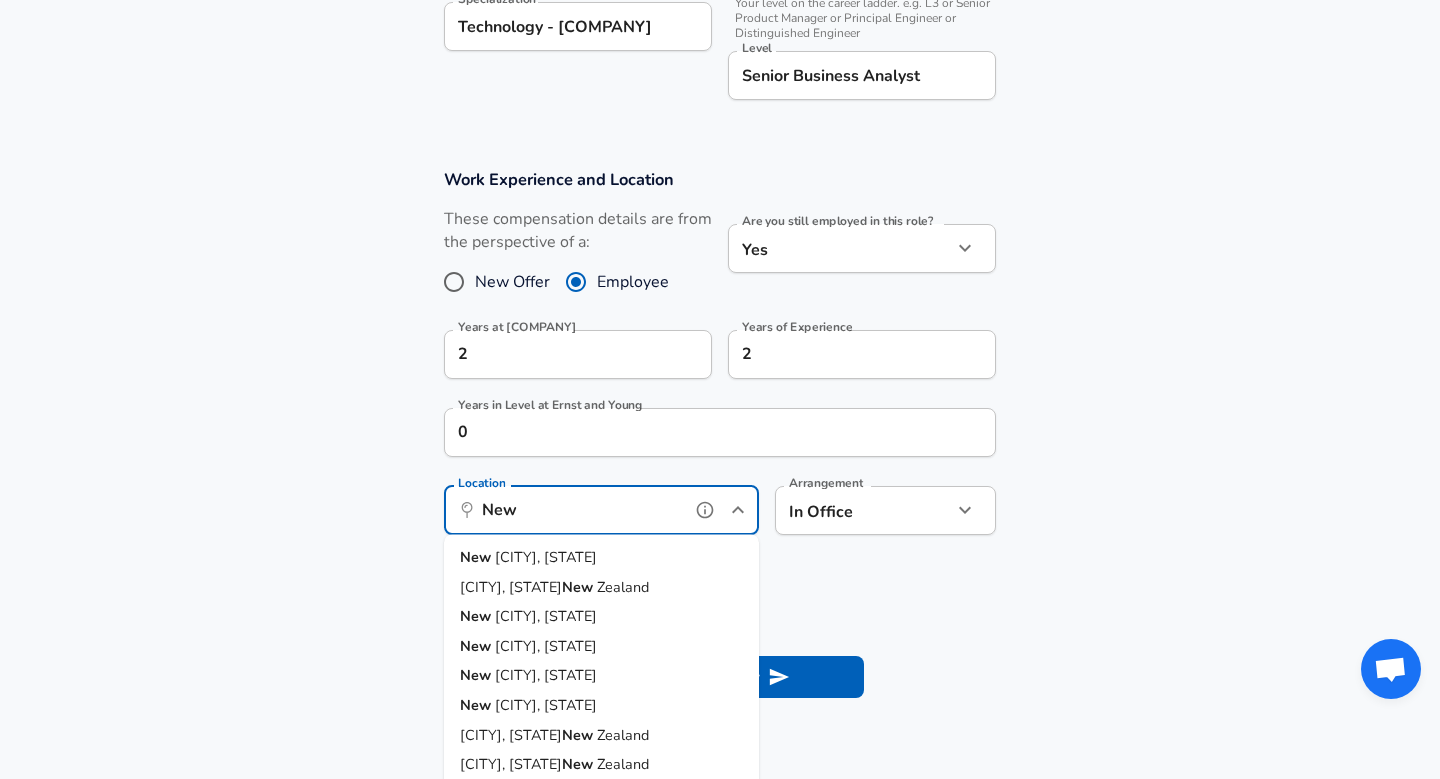 click on "[CITY], [STATE], [COUNTRY], [CITY], [STATE], [COUNTRY], [CITY], [STATE], [COUNTRY], [CITY], [STATE], [COUNTRY], [CITY], [STATE], [COUNTRY], [CITY], [STATE], [COUNTRY], [CITY], [STATE], [COUNTRY], [CITY], [STATE], [COUNTRY], [CITY], [STATE], [COUNTRY], [CITY], [STATE], [COUNTRY], [CITY], [STATE], [COUNTRY], [CITY], [STATE], [COUNTRY], [CITY], [STATE], [COUNTRY], [CITY], [STATE], [COUNTRY], [CITY], [STATE], [COUNTRY], [CITY], [STATE], [COUNTRY], [CITY], [STATE], [COUNTRY], [CITY], [STATE], [COUNTRY], [CITY], [STATE], [COUNTRY]" at bounding box center [601, 691] 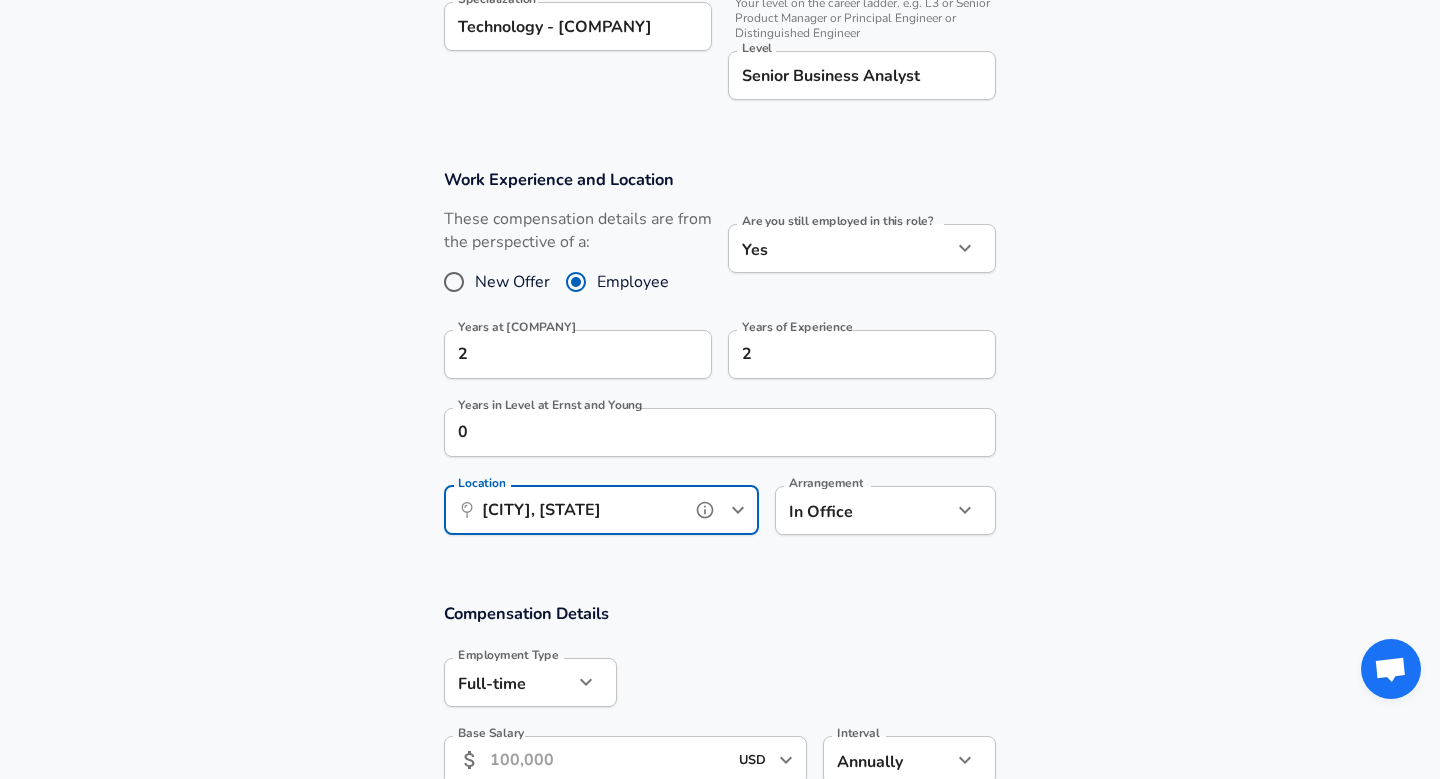 type on "[CITY], [STATE]" 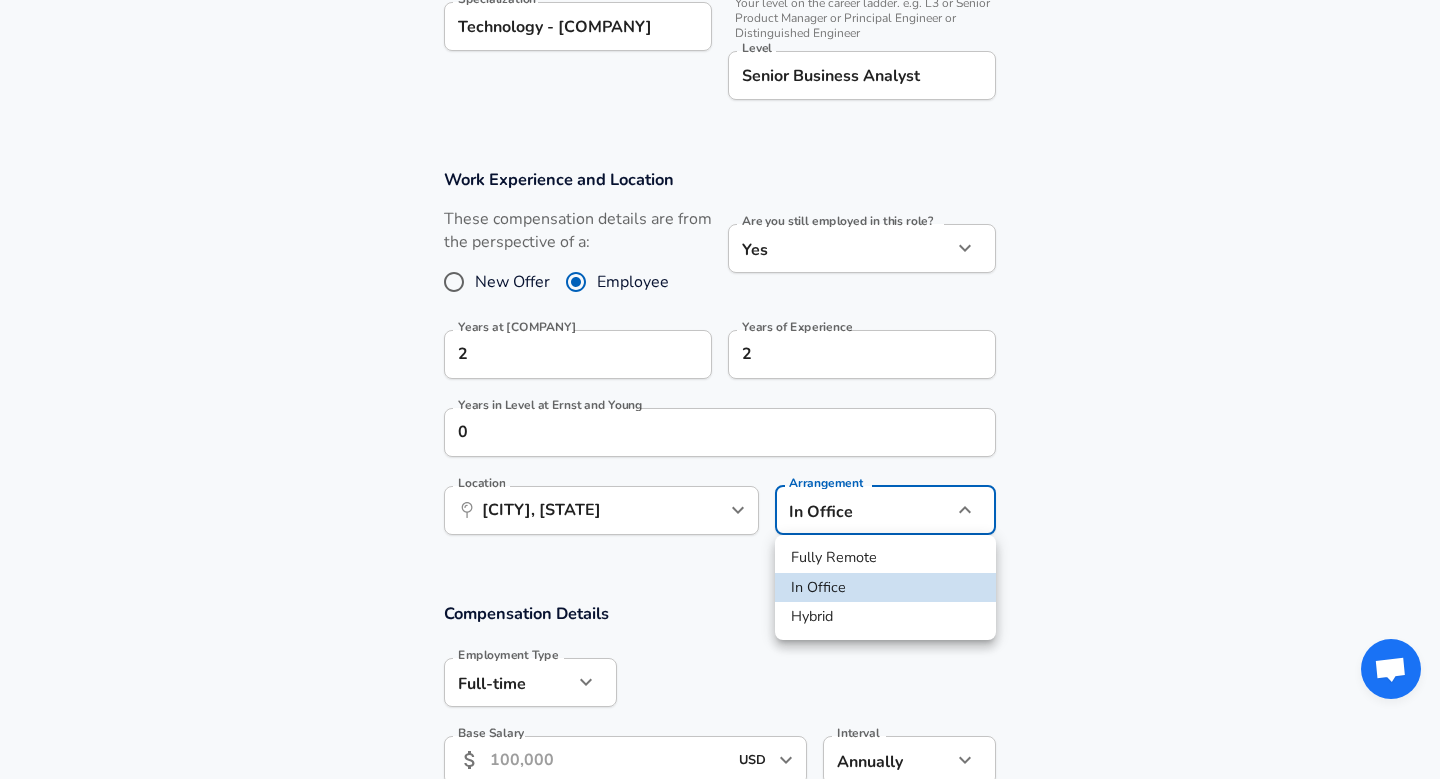 click on "Company & Title Information   Enter the company you received your offer from Company Ernst and Young Company   Select the title that closest resembles your official title. This should be similar to the title that was present on your offer letter. Title Senior Consultant Title   Select a job family that best fits your role. If you can't find one, select 'Other' to enter a custom job family Job Family Business Analyst Job Family Specialization Specialization Level Level" at bounding box center [720, -354] 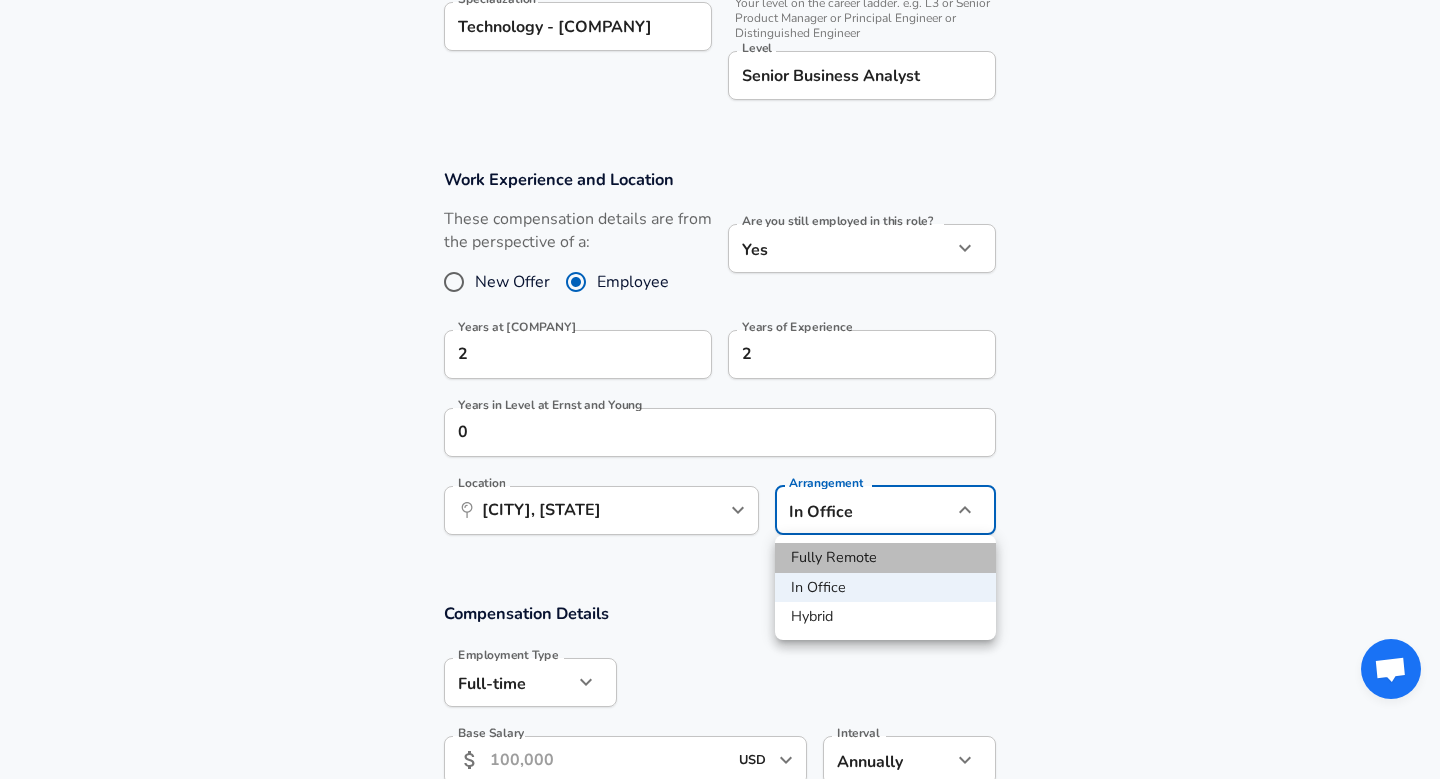 click on "Fully Remote" at bounding box center [885, 558] 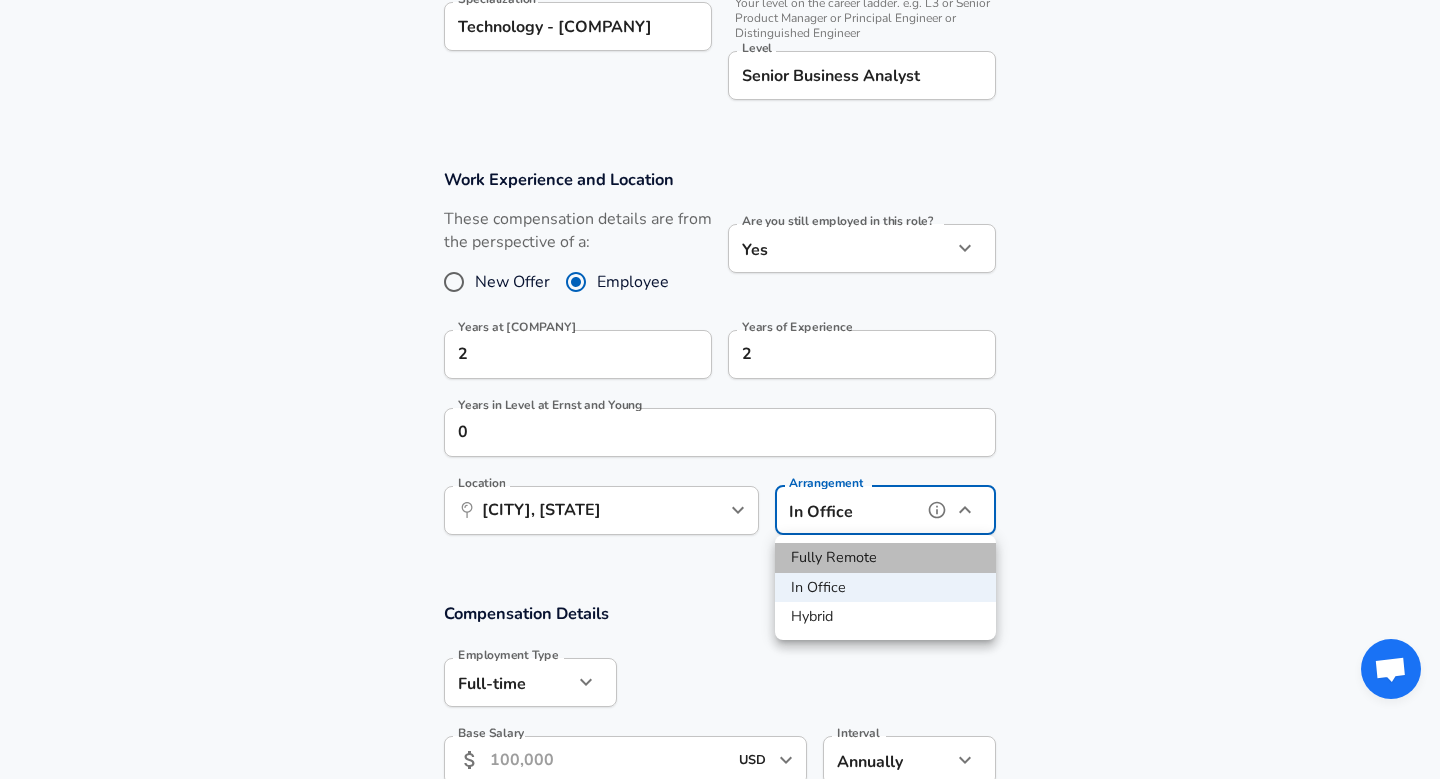 type on "remote" 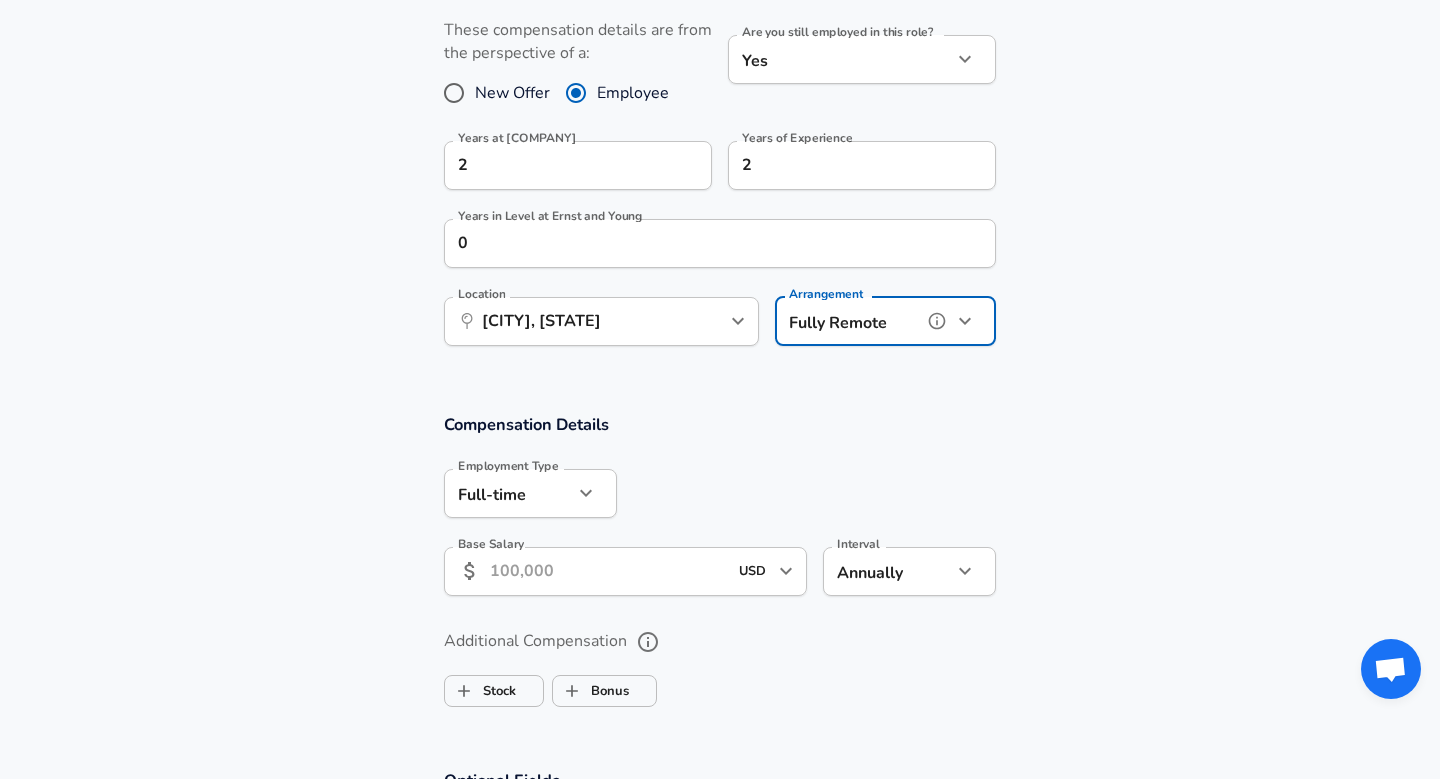 scroll, scrollTop: 939, scrollLeft: 0, axis: vertical 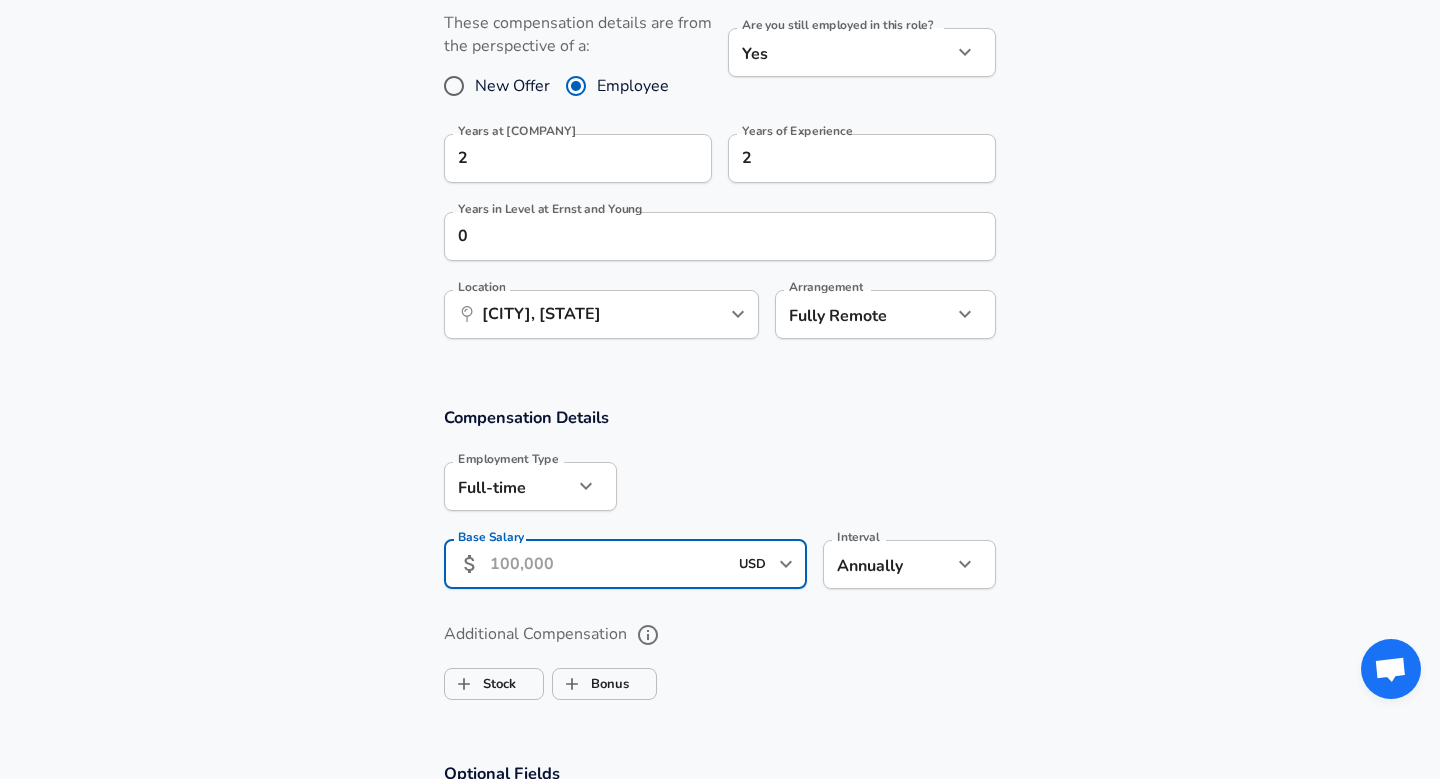 click on "Base Salary" at bounding box center (608, 564) 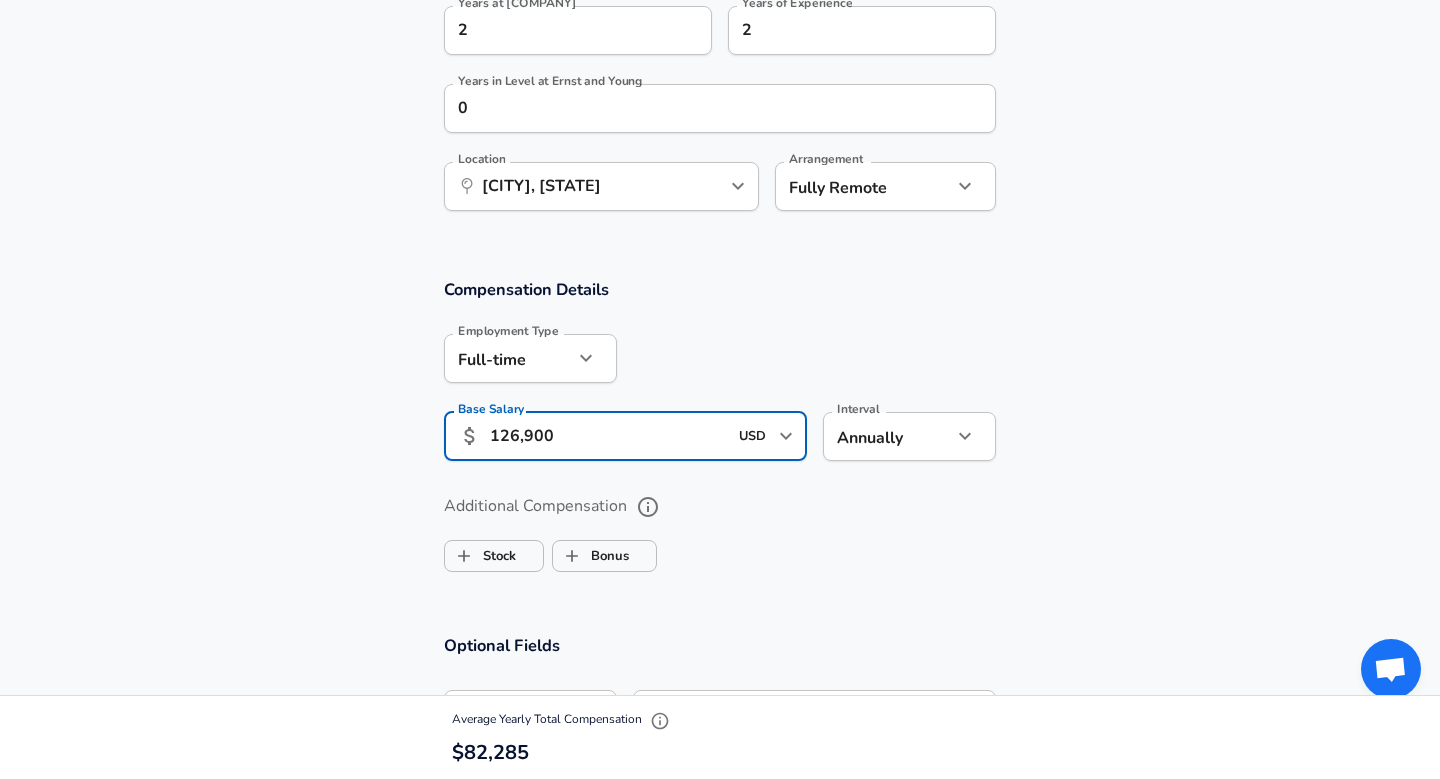 scroll, scrollTop: 1073, scrollLeft: 0, axis: vertical 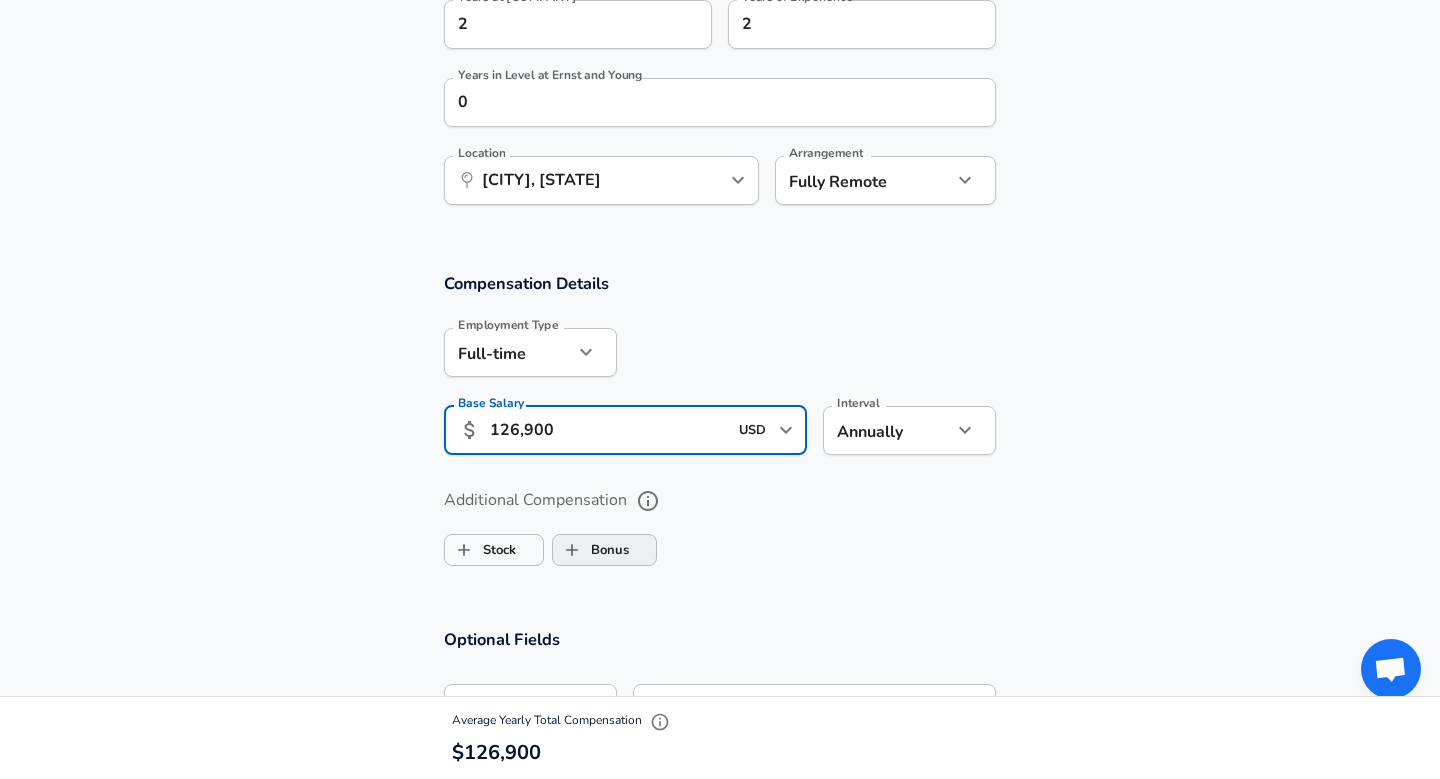 type on "126,900" 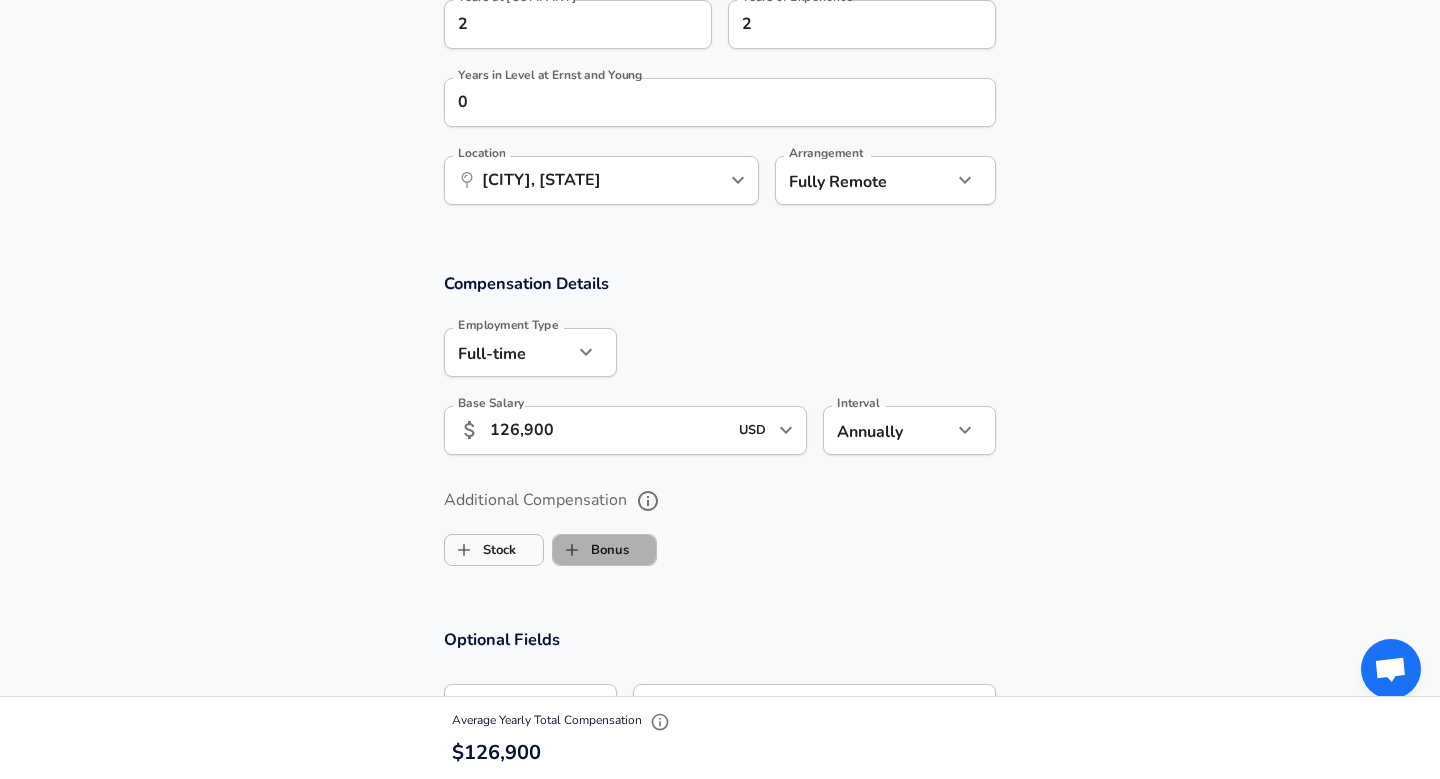 click on "Bonus" at bounding box center (591, 550) 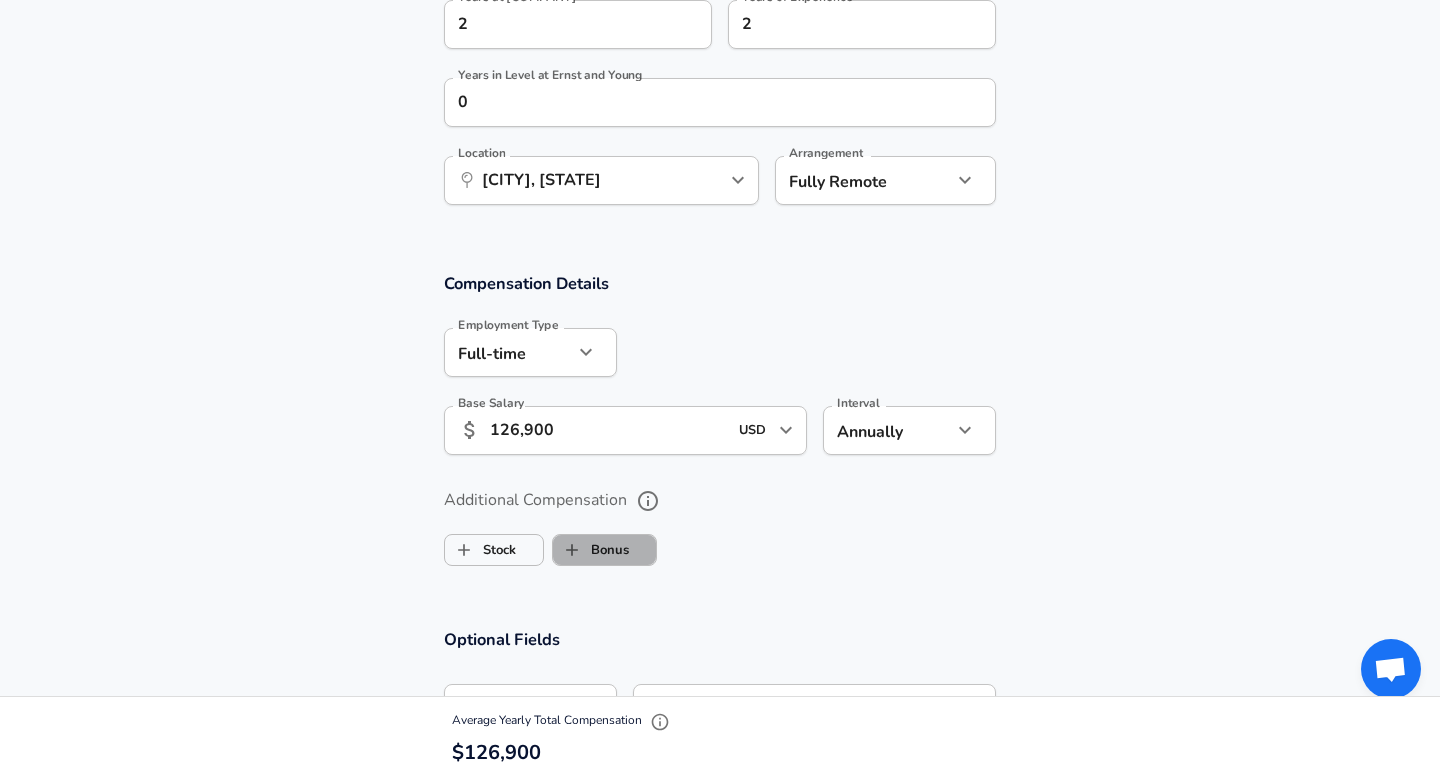 checkbox on "true" 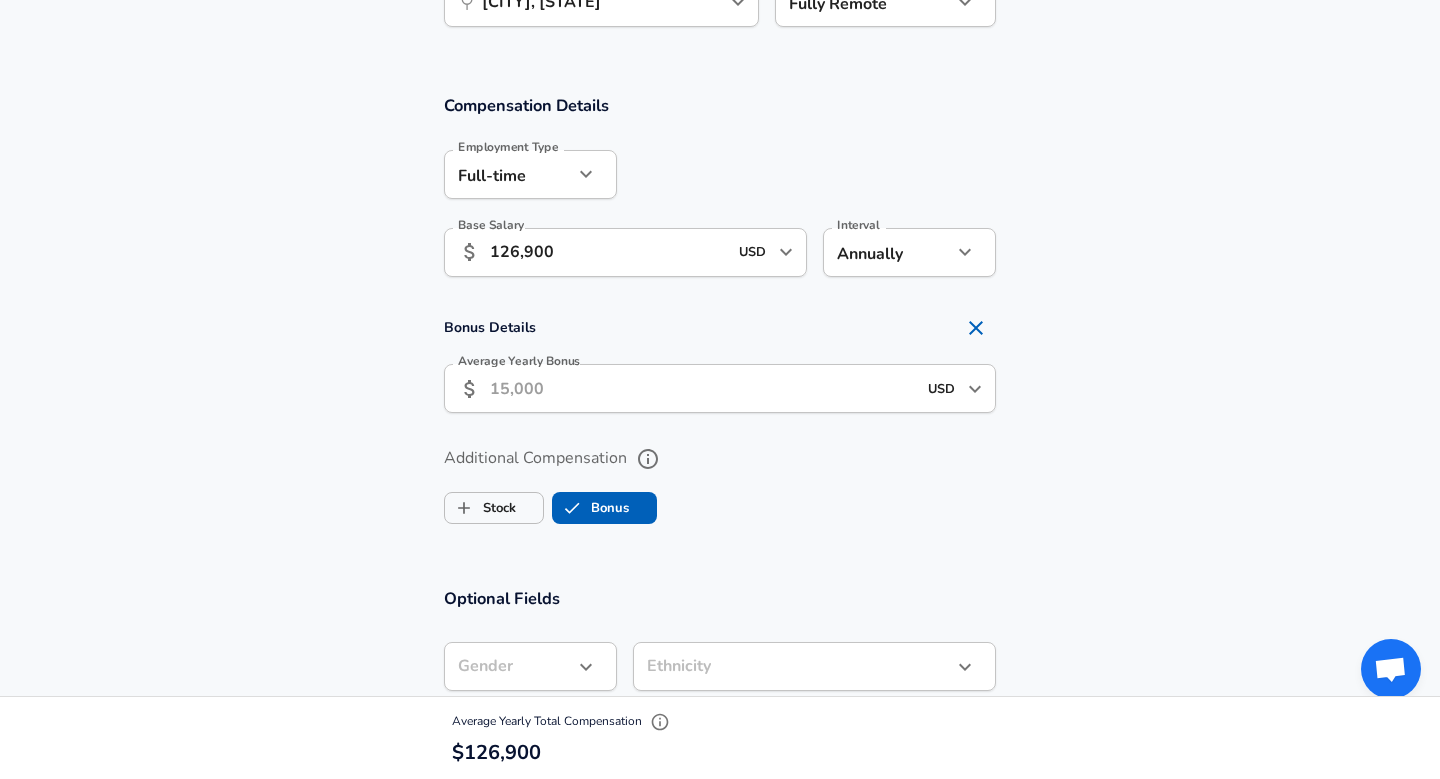 scroll, scrollTop: 1269, scrollLeft: 0, axis: vertical 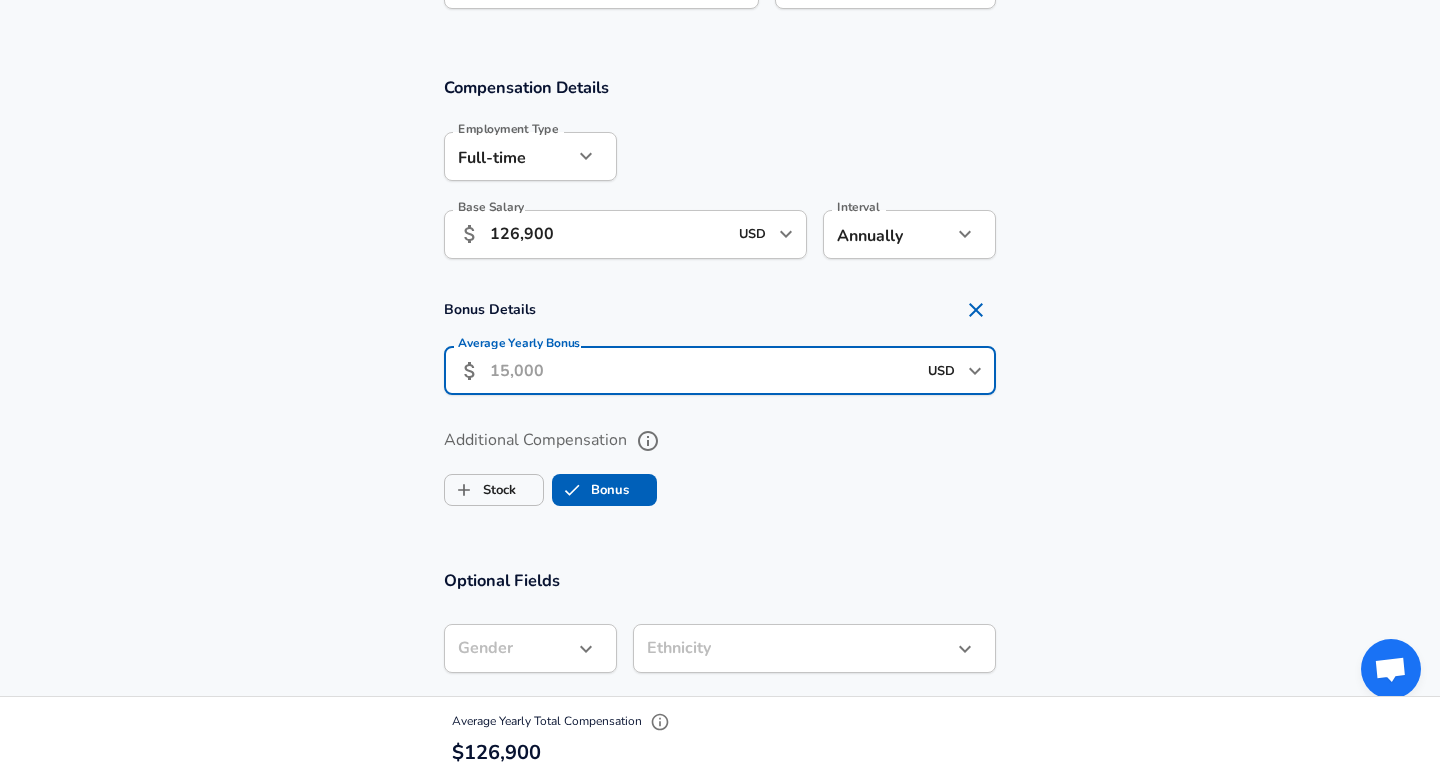 click on "Average Yearly Bonus" at bounding box center [703, 370] 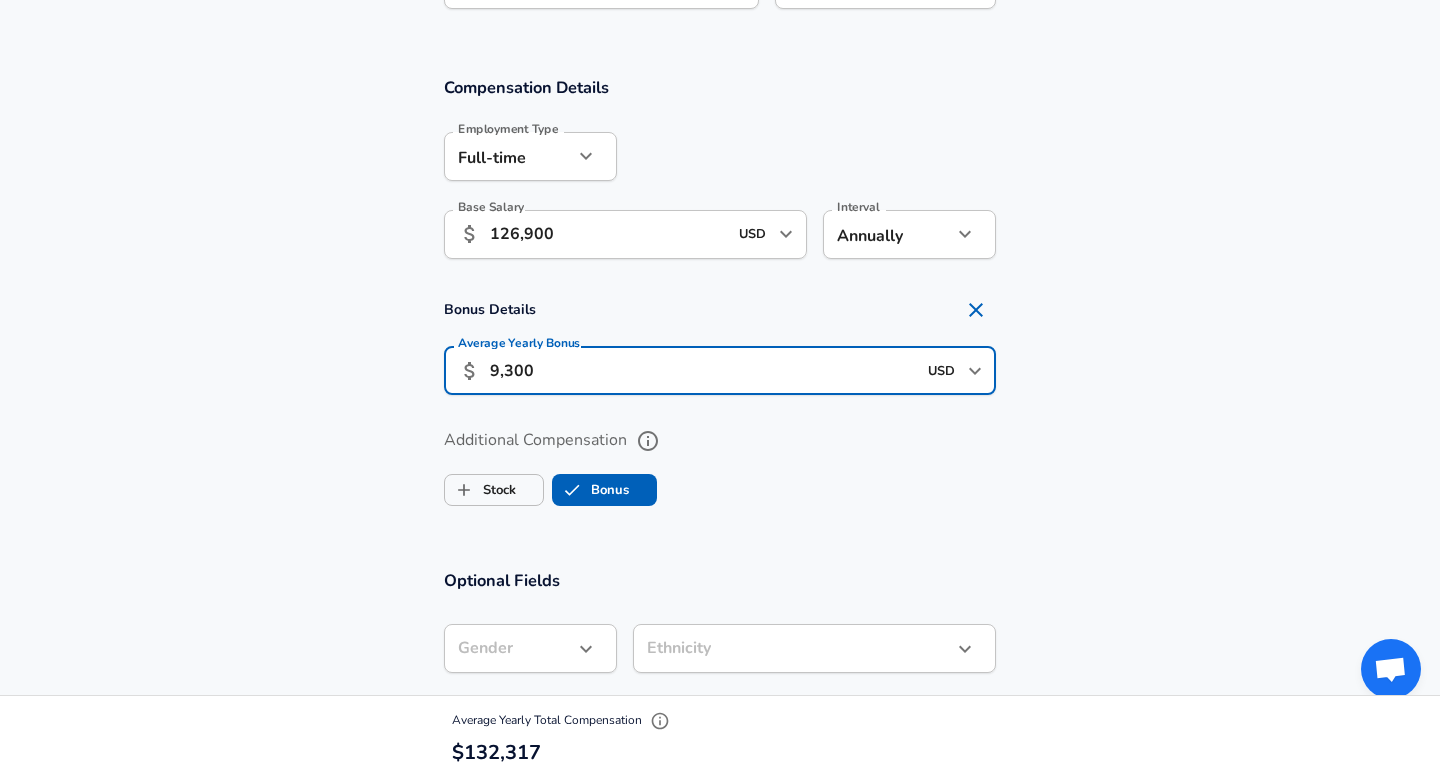 type on "9,300" 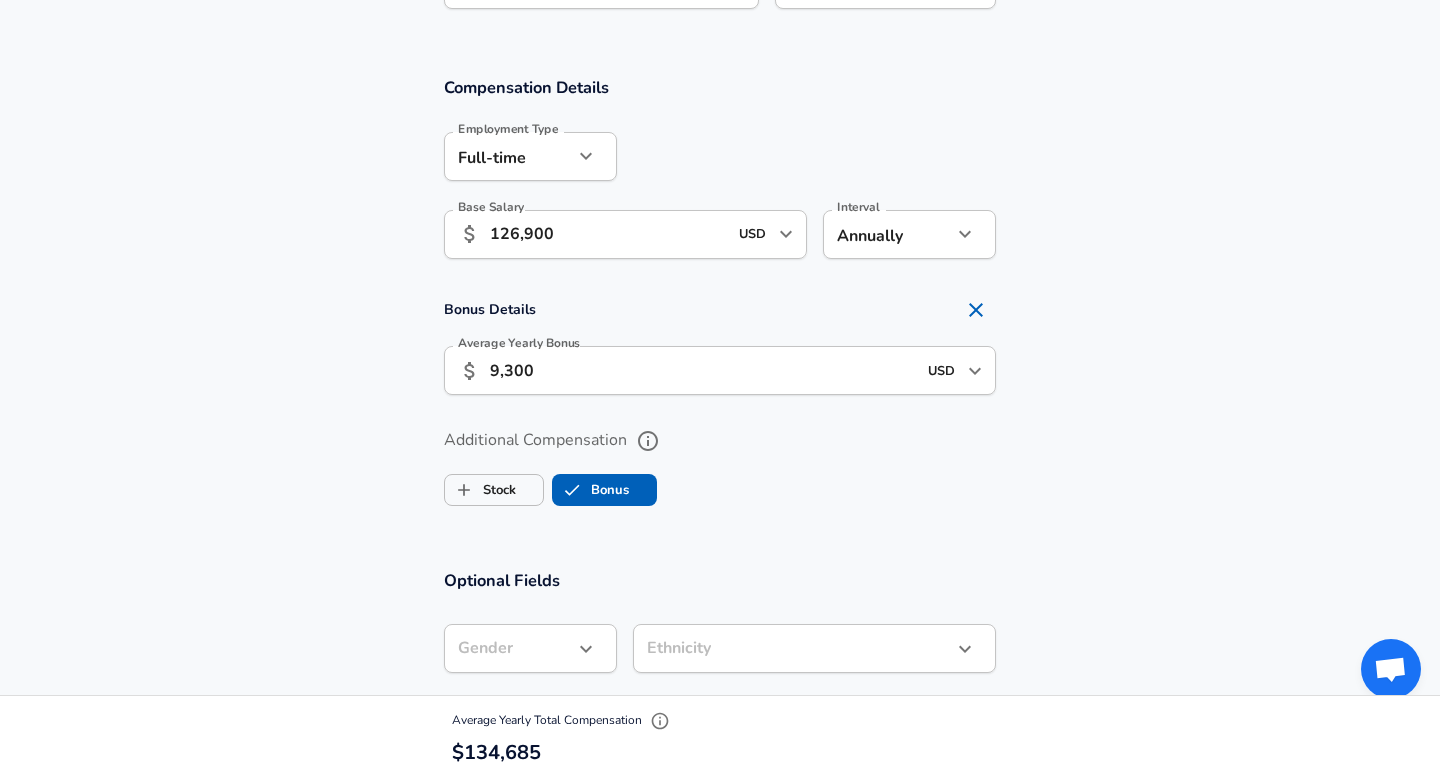 click on "Email Address Email Address   Providing an email allows for editing or removal of your submission. We may also reach out if we have any questions. Your email will not be published." at bounding box center (720, 894) 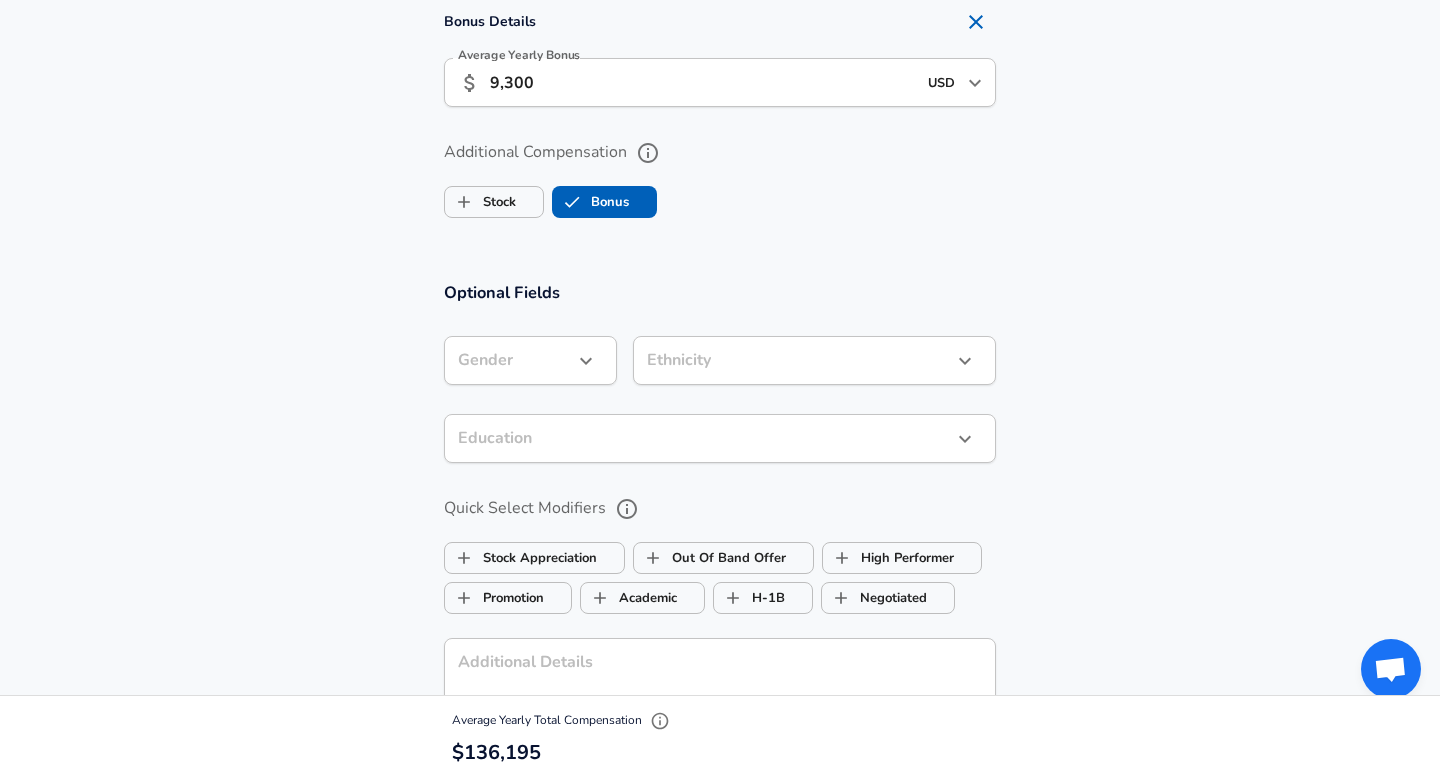 scroll, scrollTop: 1599, scrollLeft: 0, axis: vertical 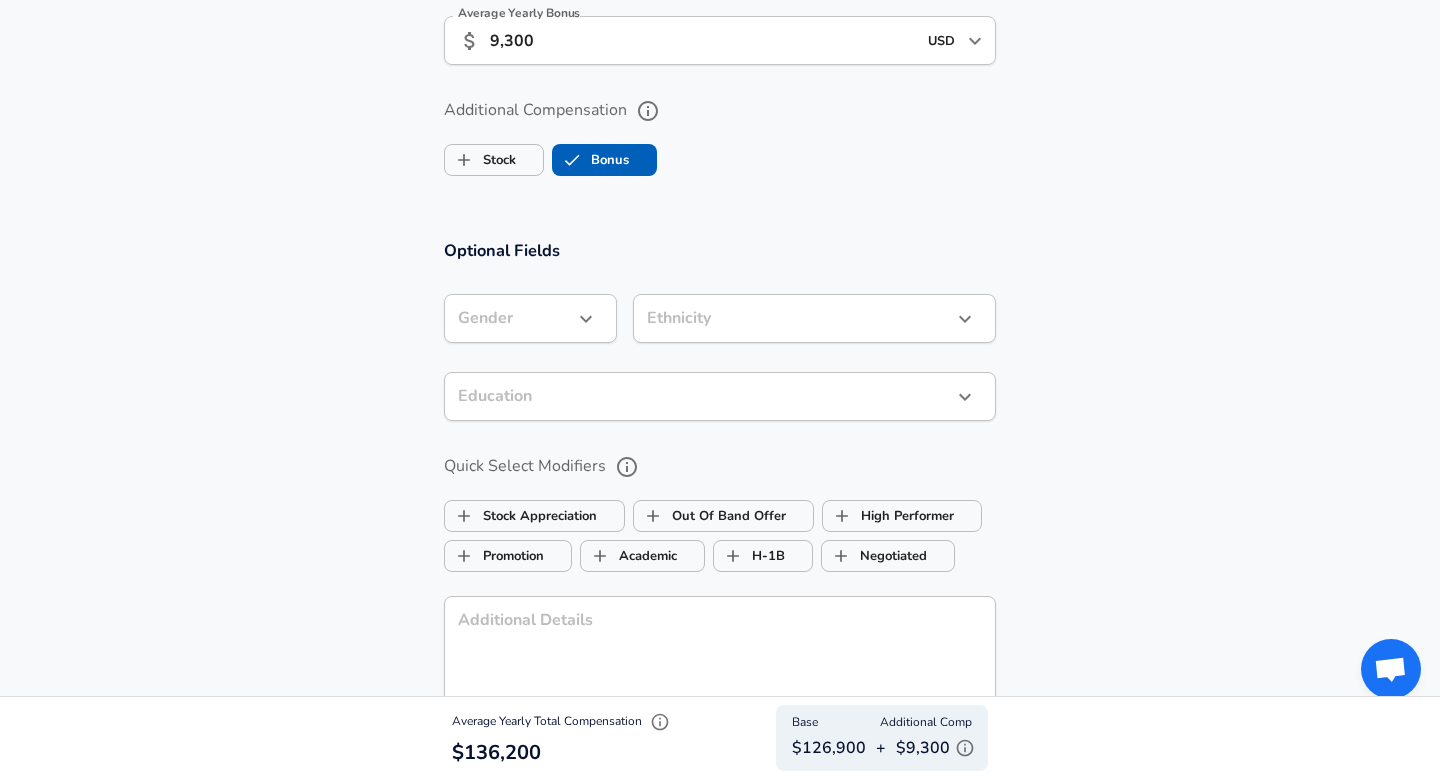click on "Company & Title Information   Enter the company you received your offer from Company Ernst and Young Company   Select the title that closest resembles your official title. This should be similar to the title that was present on your offer letter. Title Senior Consultant Title   Select a job family that best fits your role. If you can't find one, select 'Other' to enter a custom job family Job Family Business Analyst Job Family Specialization Specialization Level Level" at bounding box center [720, -1210] 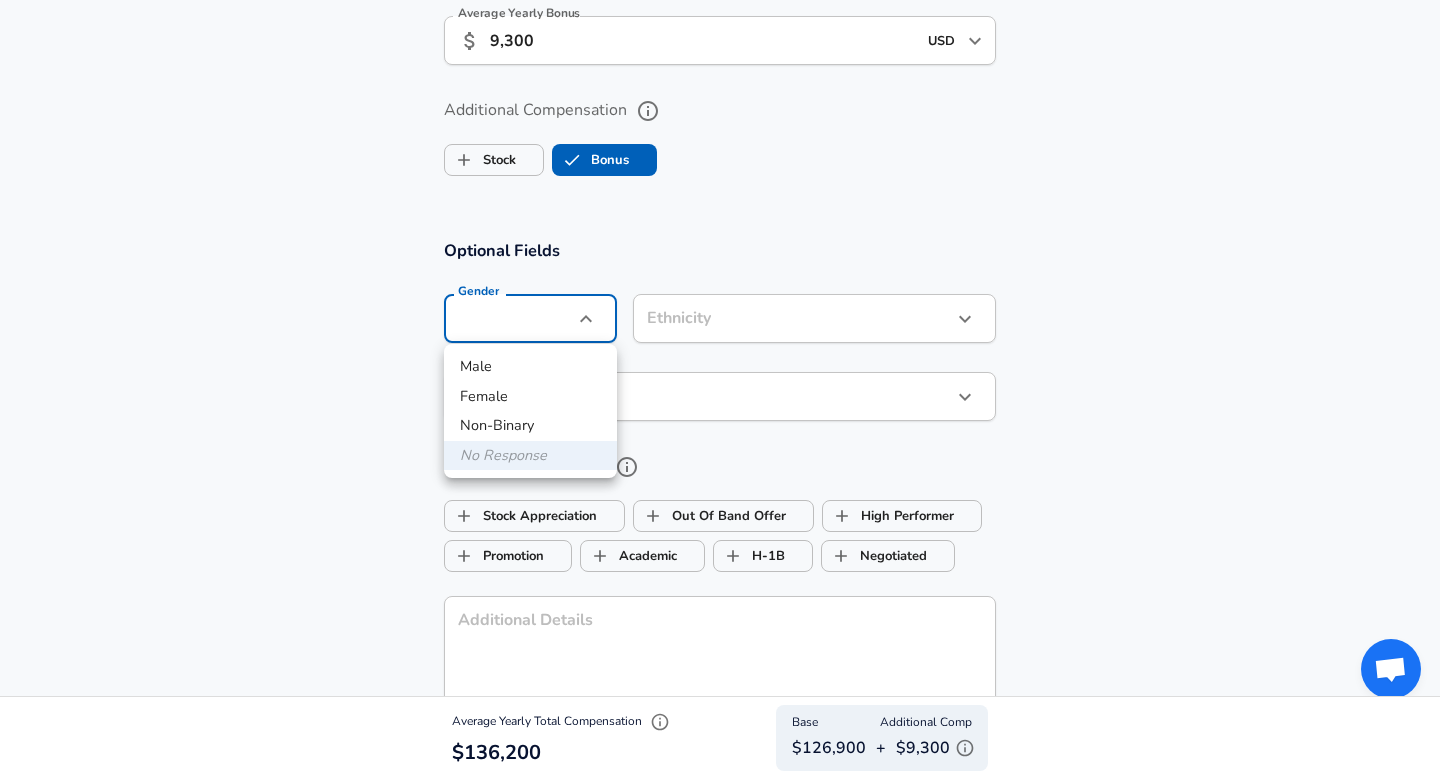 click on "Male" at bounding box center [530, 367] 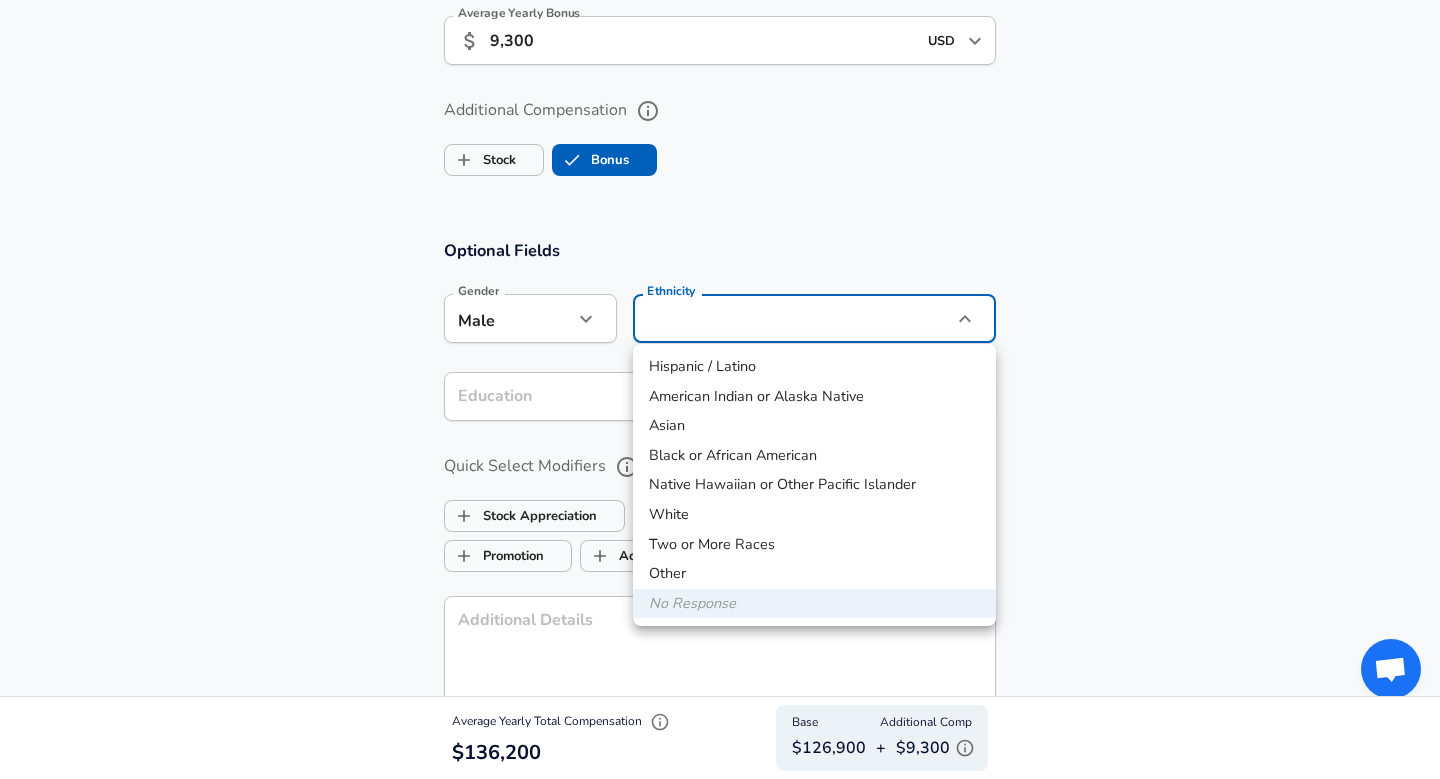 click on "Company & Title Information   Enter the company you received your offer from Company Ernst and Young Company   Select the title that closest resembles your official title. This should be similar to the title that was present on your offer letter. Title Senior Consultant Title   Select a job family that best fits your role. If you can't find one, select 'Other' to enter a custom job family Job Family Business Analyst Job Family Specialization Specialization Level Level" at bounding box center (720, -1210) 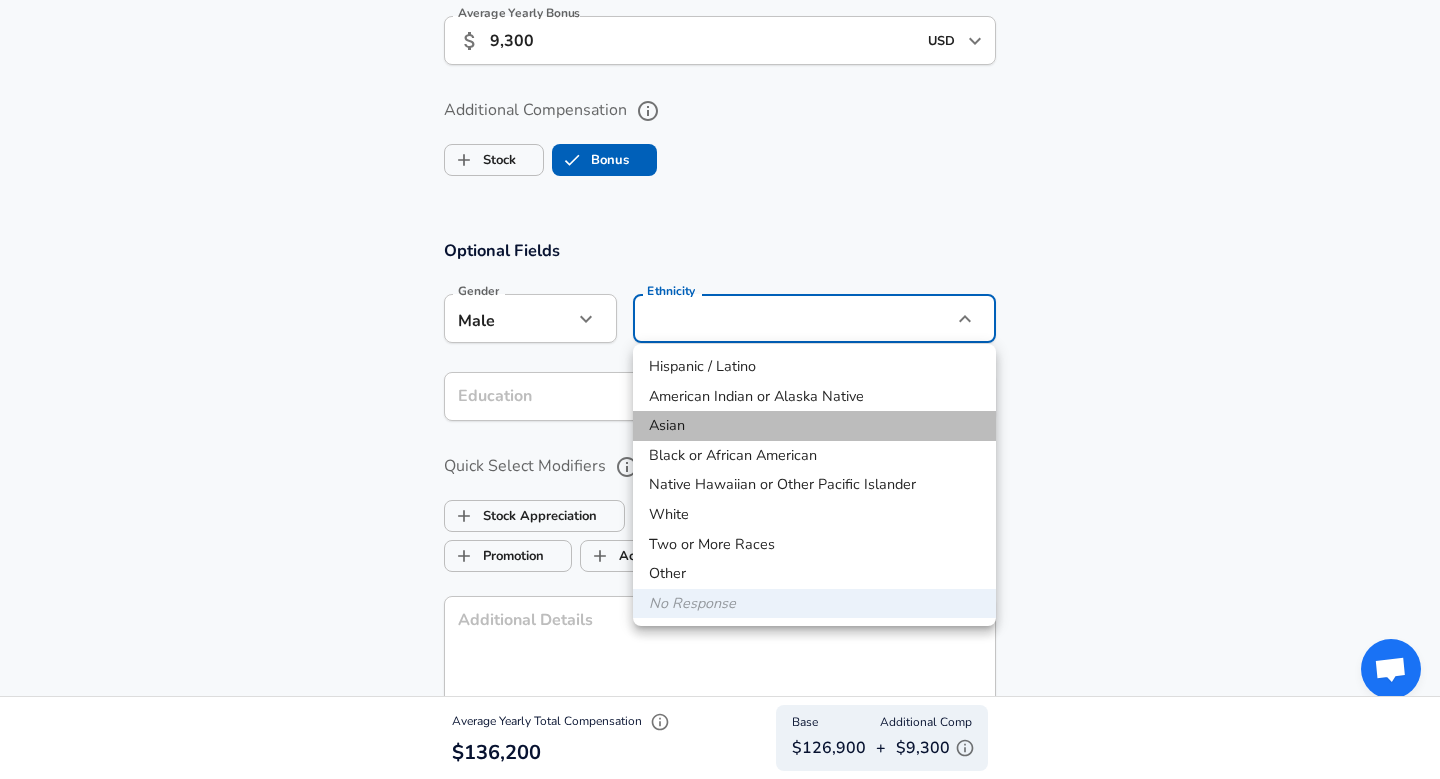 click on "Asian" at bounding box center [814, 426] 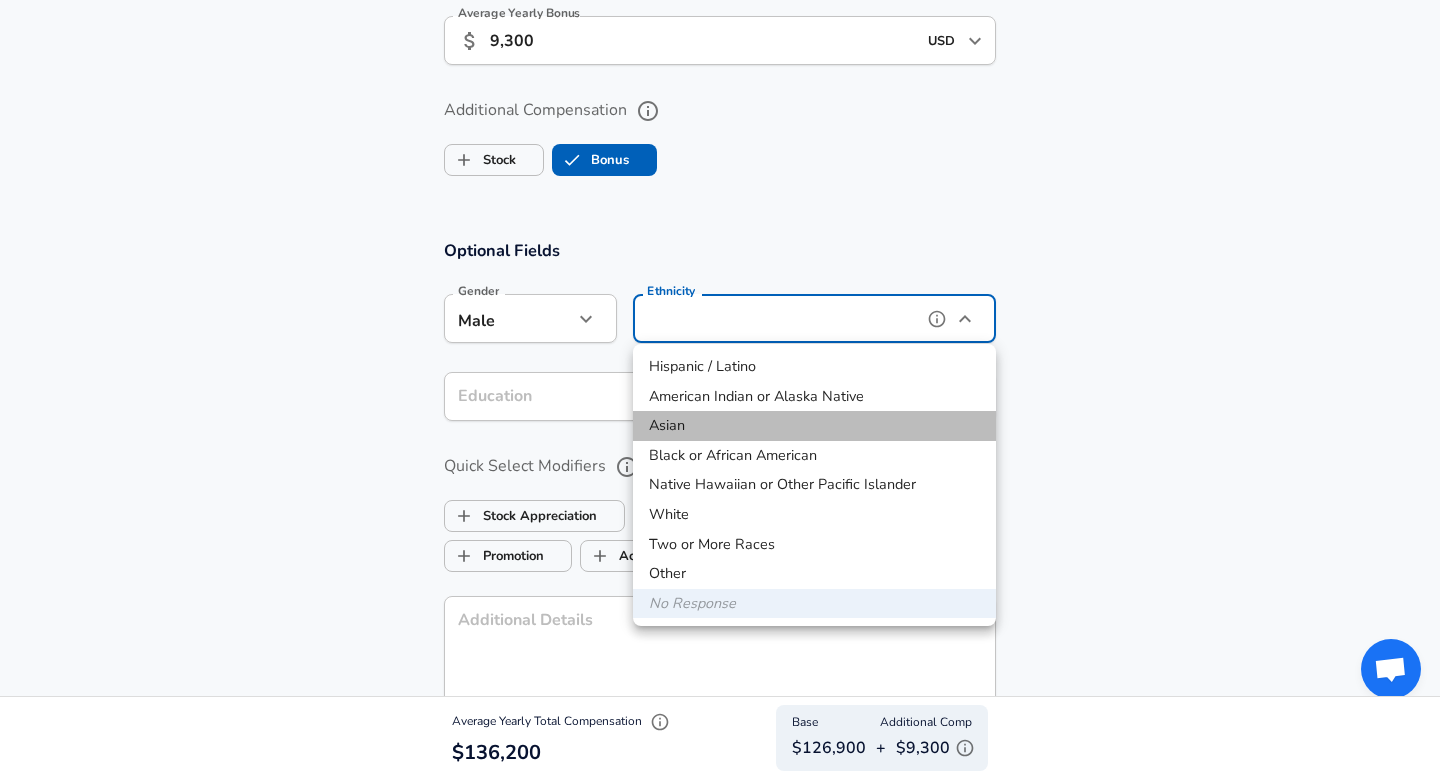 type on "Asian" 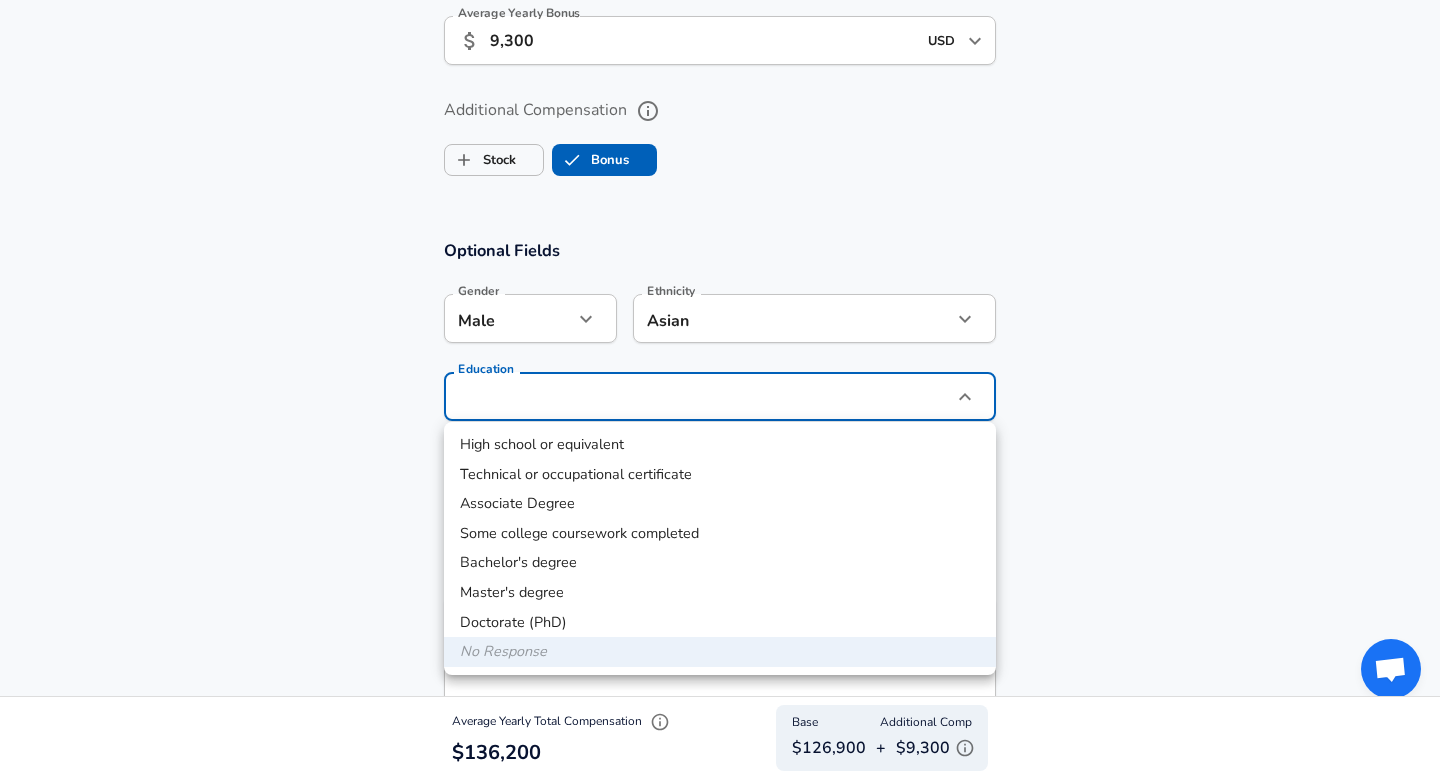 click on "Company & Title Information   Enter the company you received your offer from Company Ernst and Young Company   Select the title that closest resembles your official title. This should be similar to the title that was present on your offer letter. Title Senior Consultant Title   Select a job family that best fits your role. If you can't find one, select 'Other' to enter a custom job family Job Family Business Analyst Job Family Specialization Specialization Level Level" at bounding box center (720, -1210) 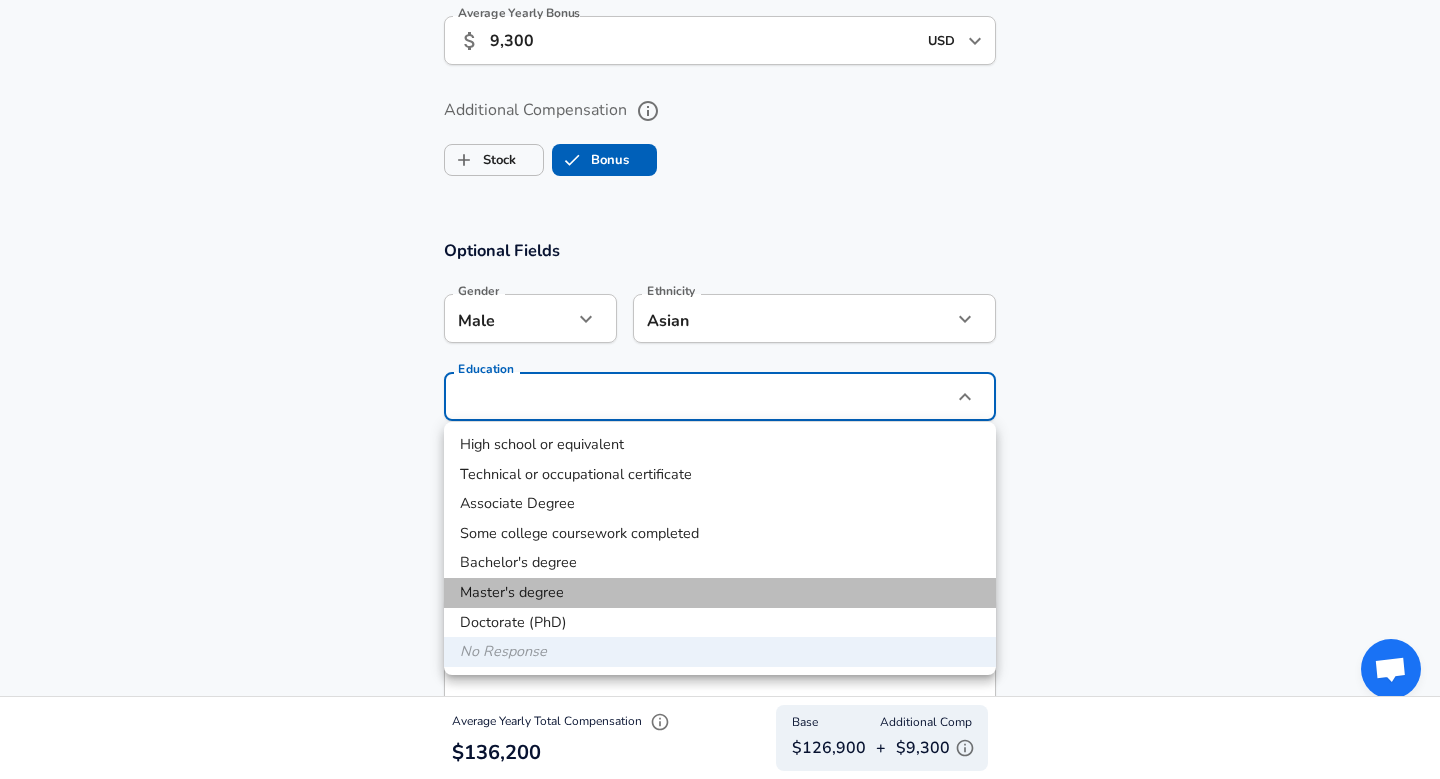 click on "Master's degree" at bounding box center [720, 593] 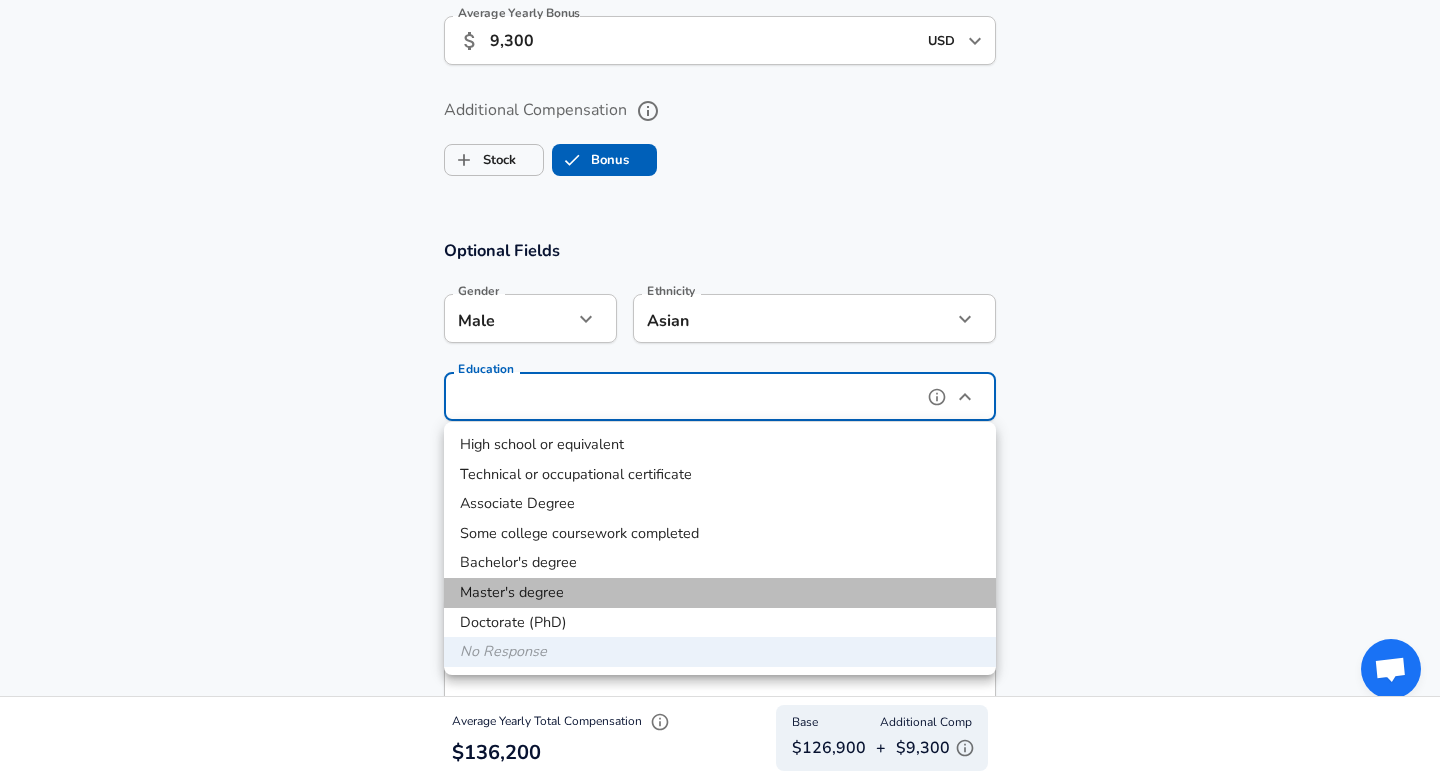 type on "Masters degree" 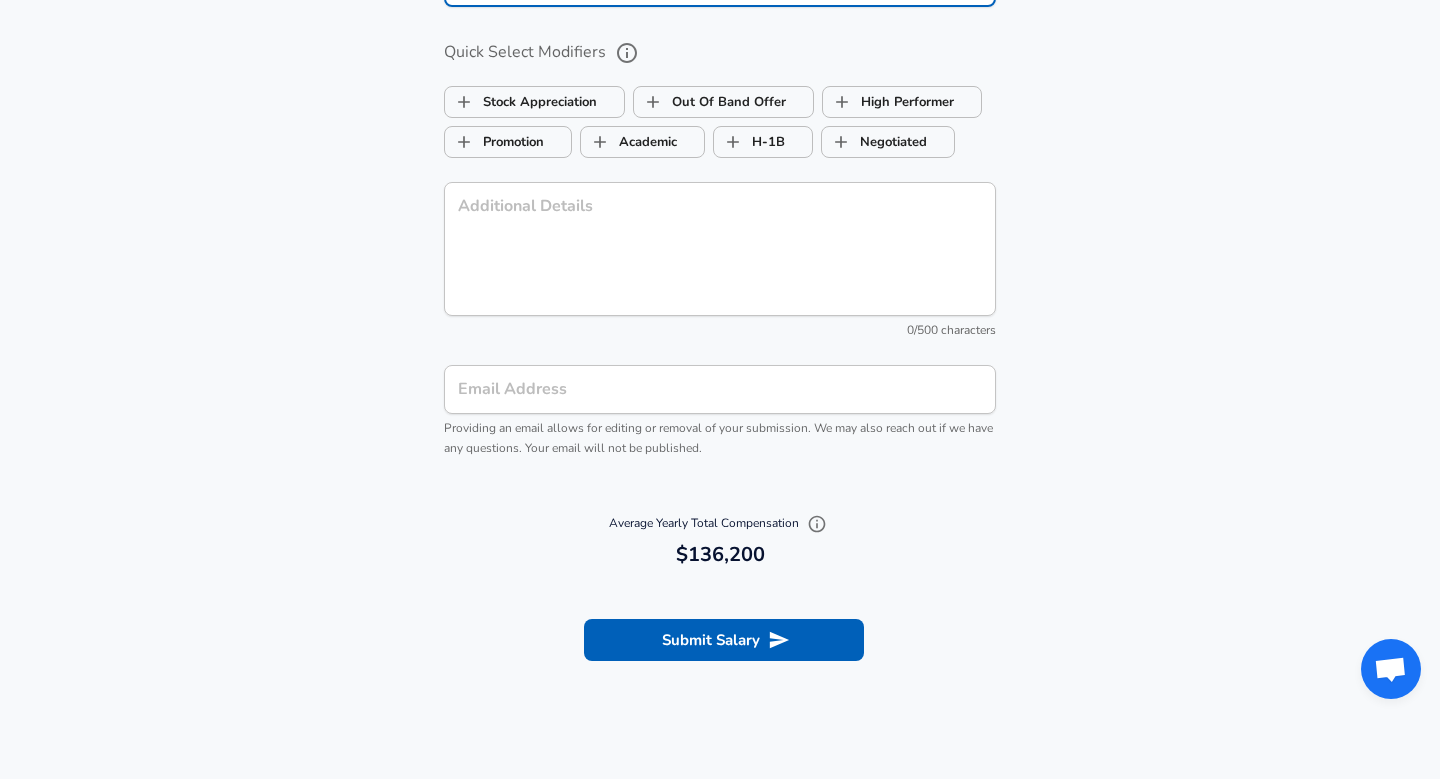scroll, scrollTop: 2017, scrollLeft: 0, axis: vertical 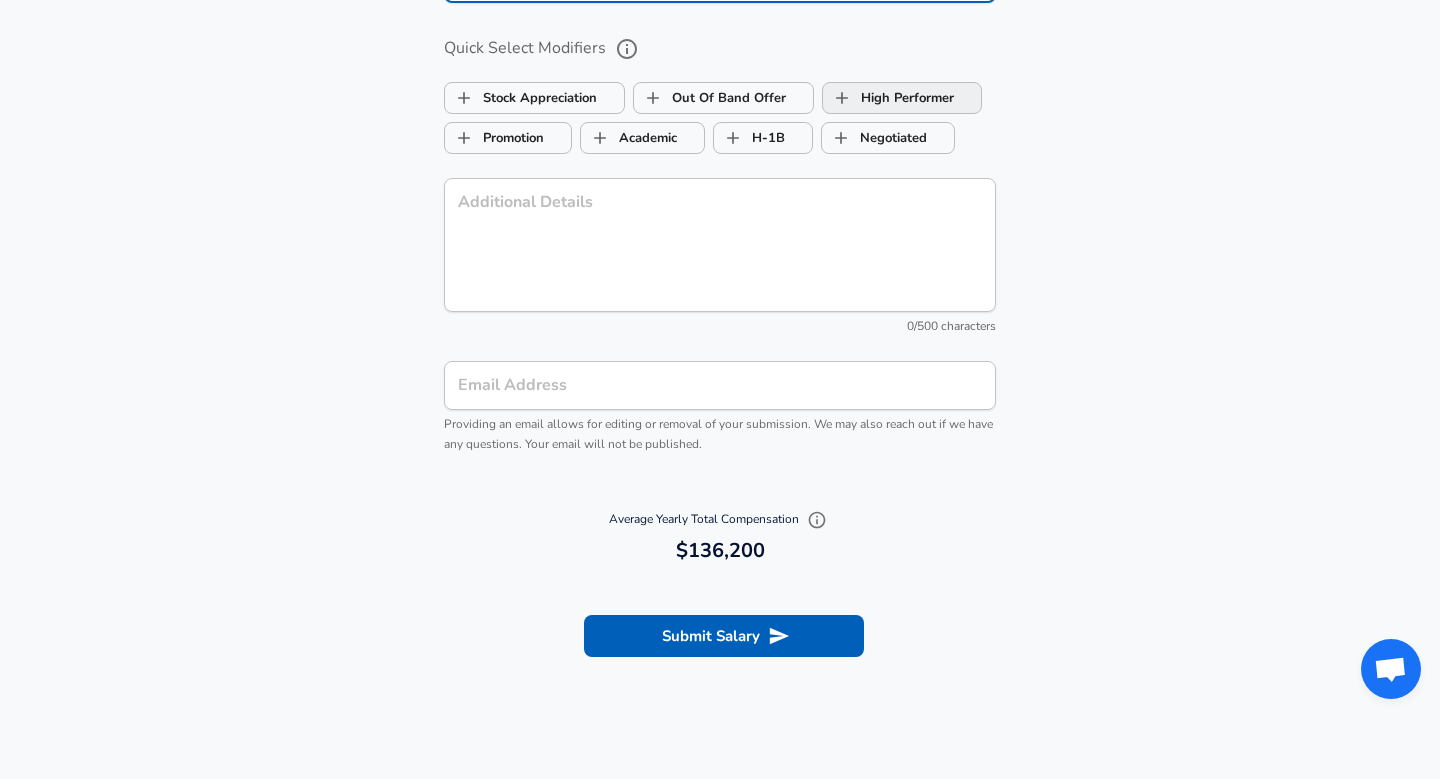 click on "High Performer" at bounding box center [888, 98] 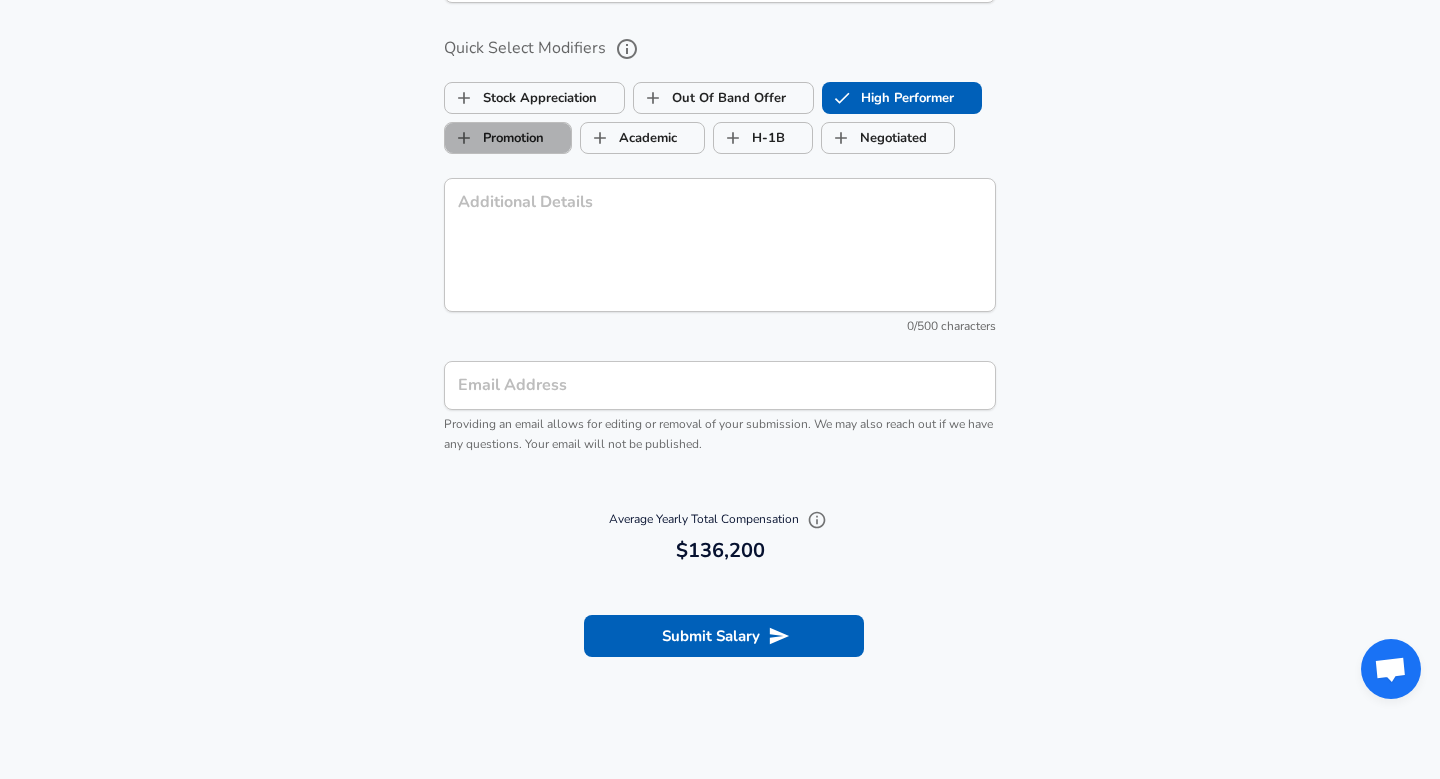click on "Promotion" at bounding box center [494, 138] 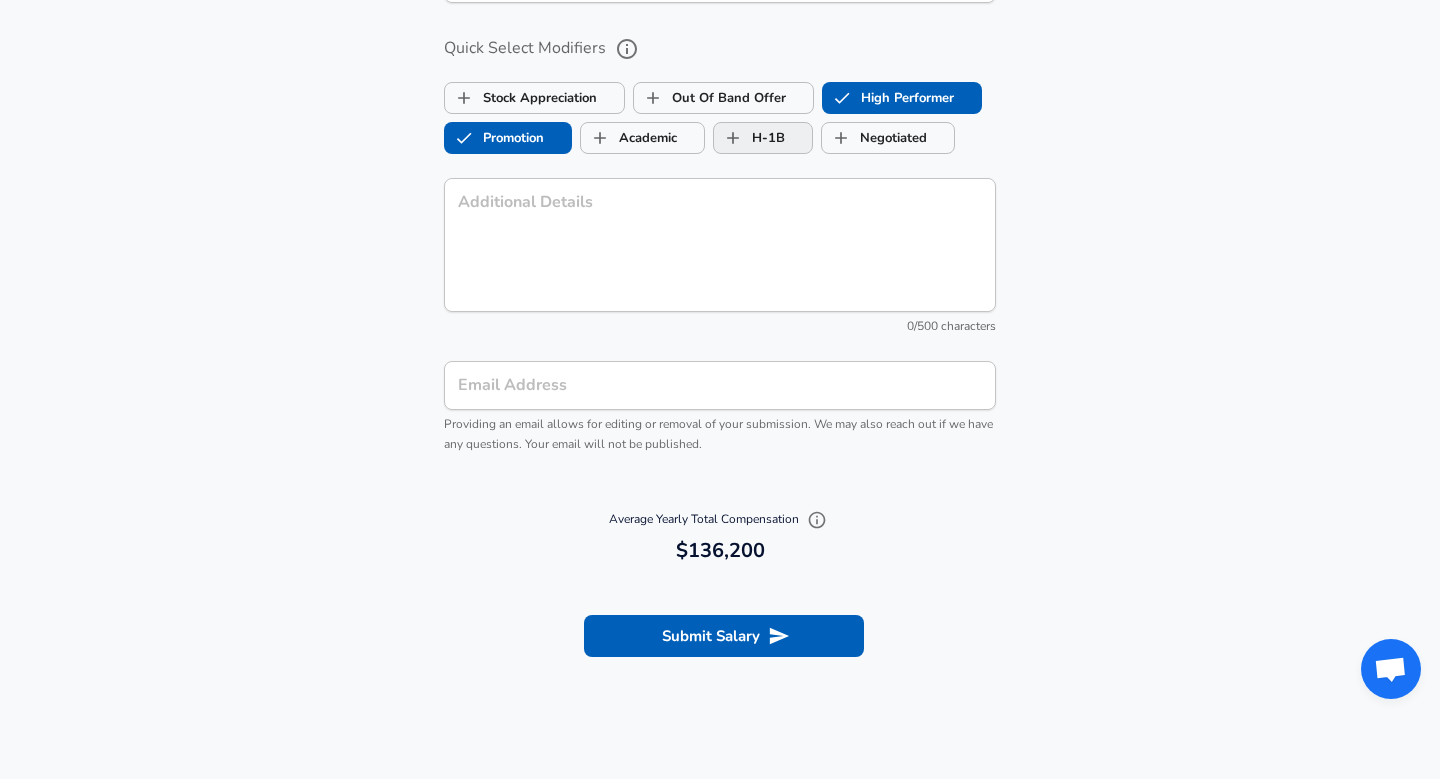 click on "H-1B" at bounding box center (733, 138) 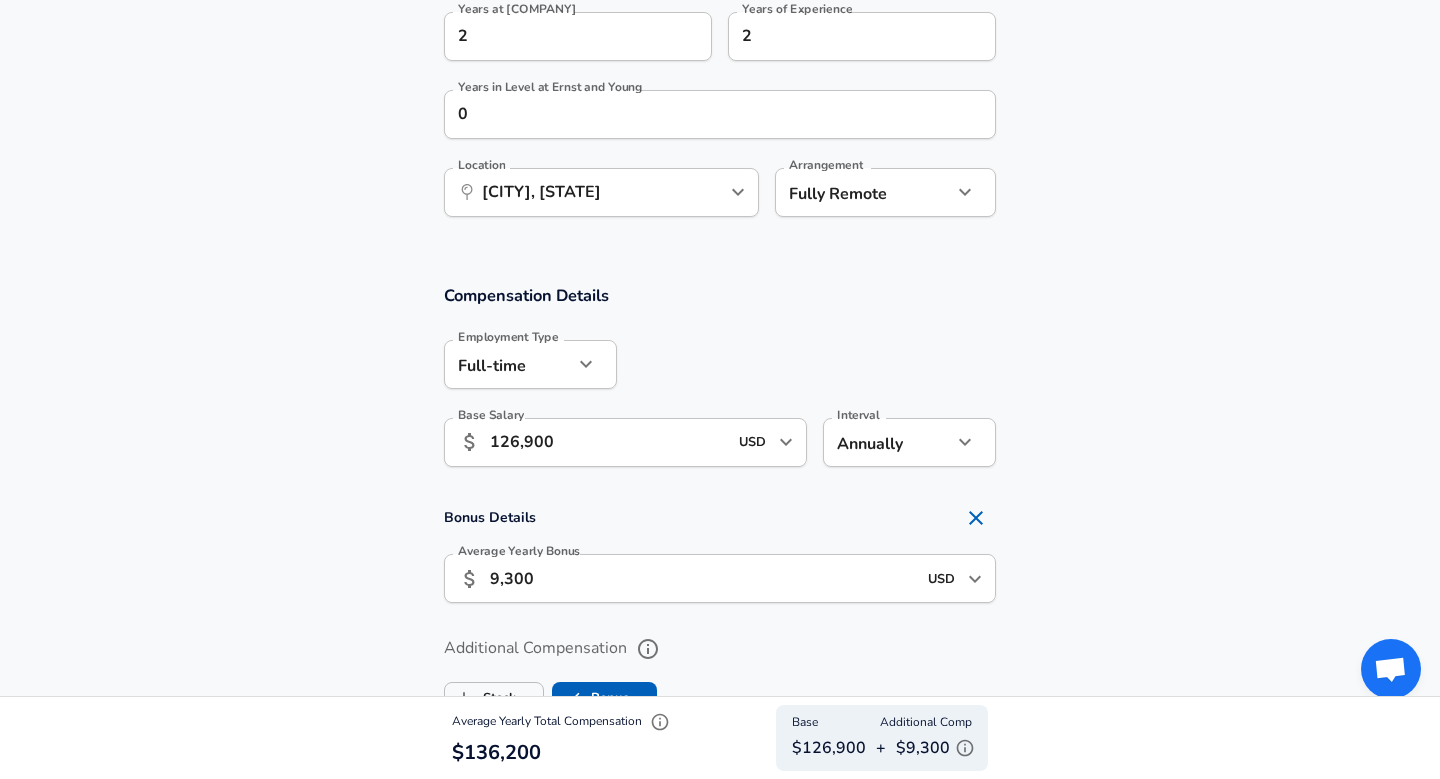 scroll, scrollTop: 1089, scrollLeft: 0, axis: vertical 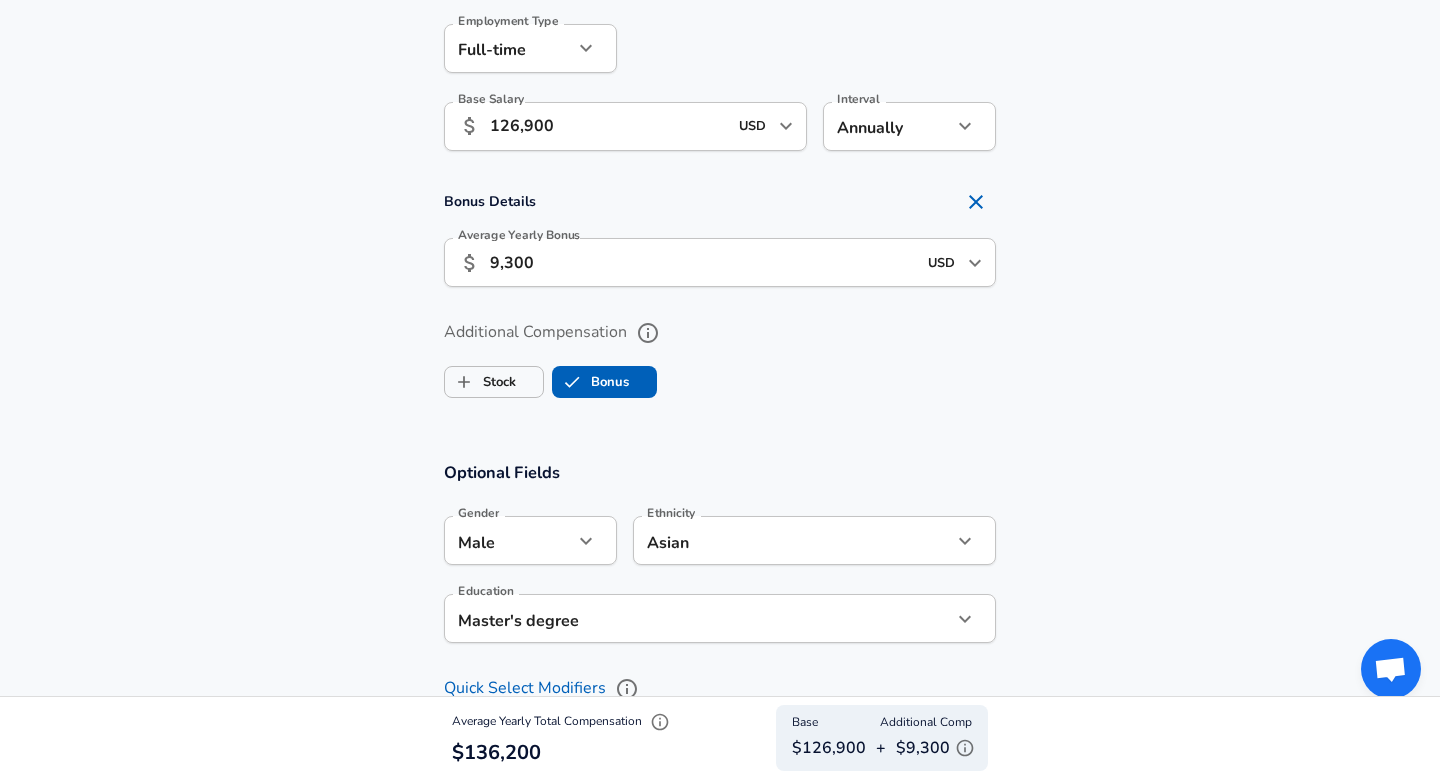 checkbox on "true" 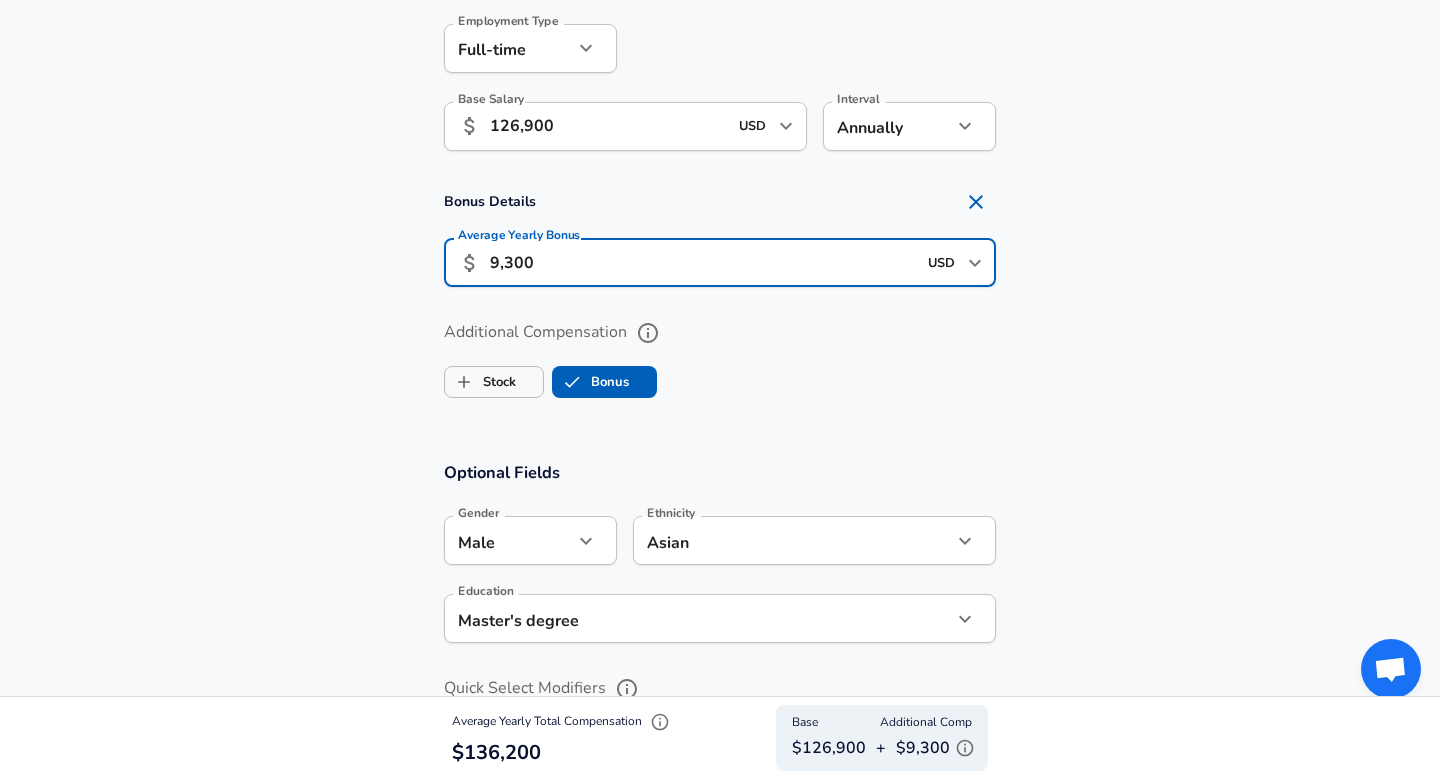 click on "9,300" at bounding box center [703, 262] 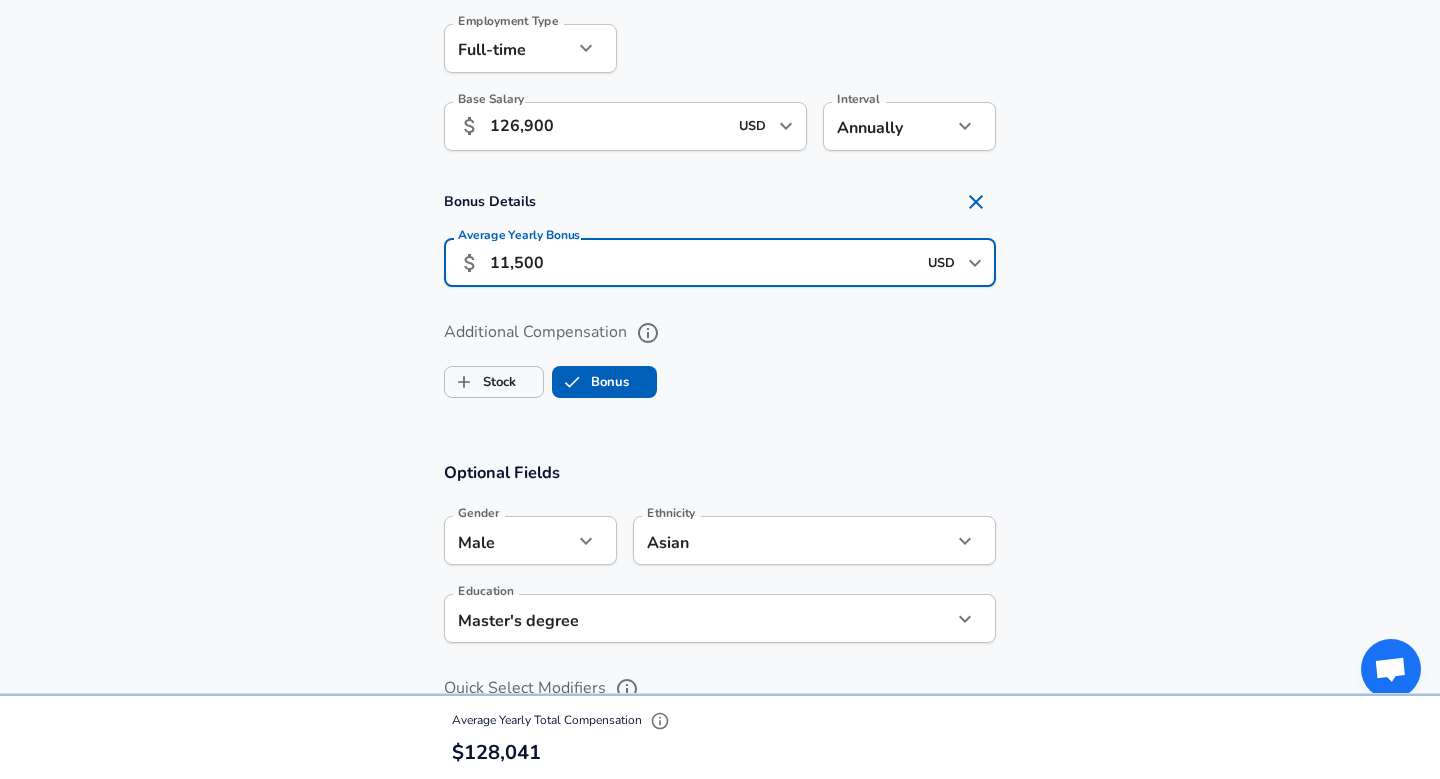 type on "11,500" 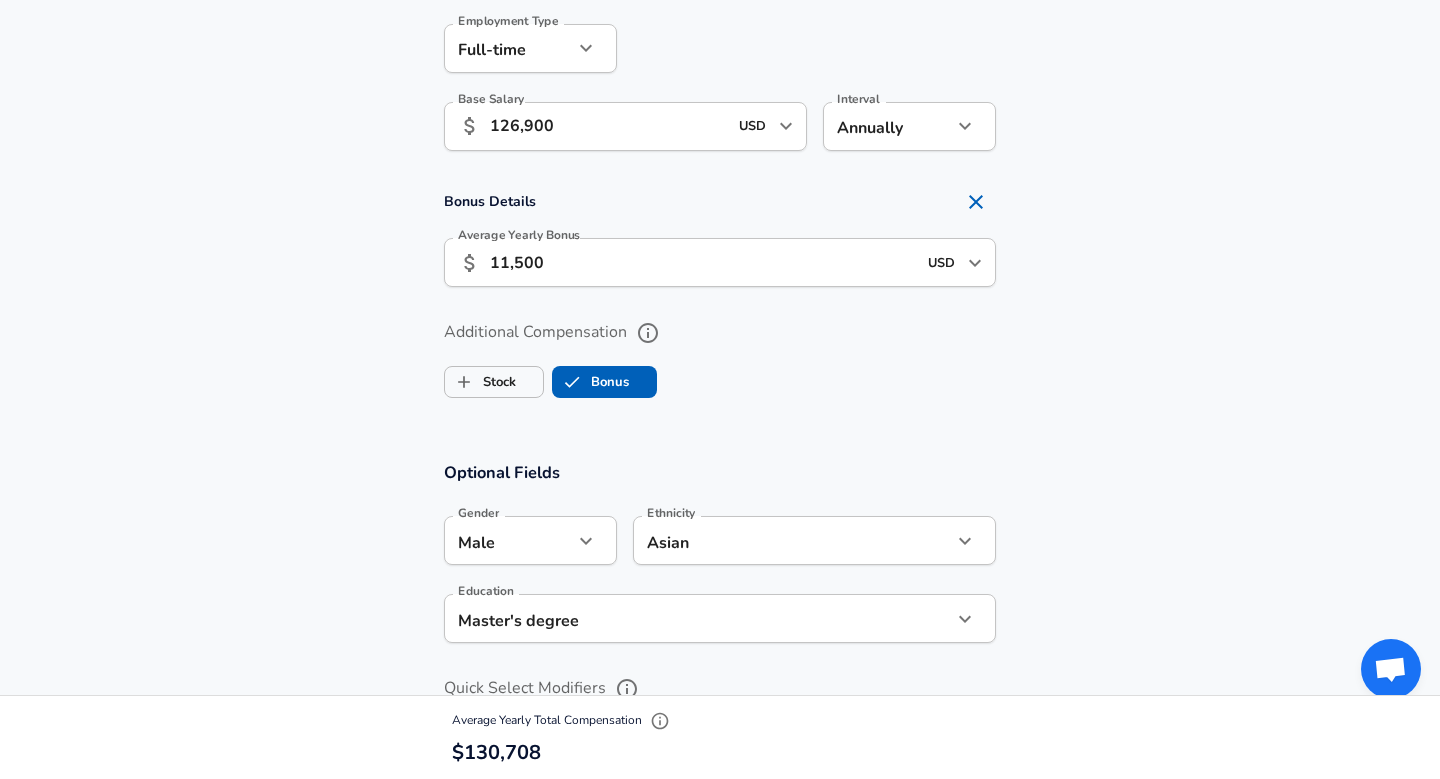 click on "Additional Compensation   Stock Bonus" at bounding box center (720, 353) 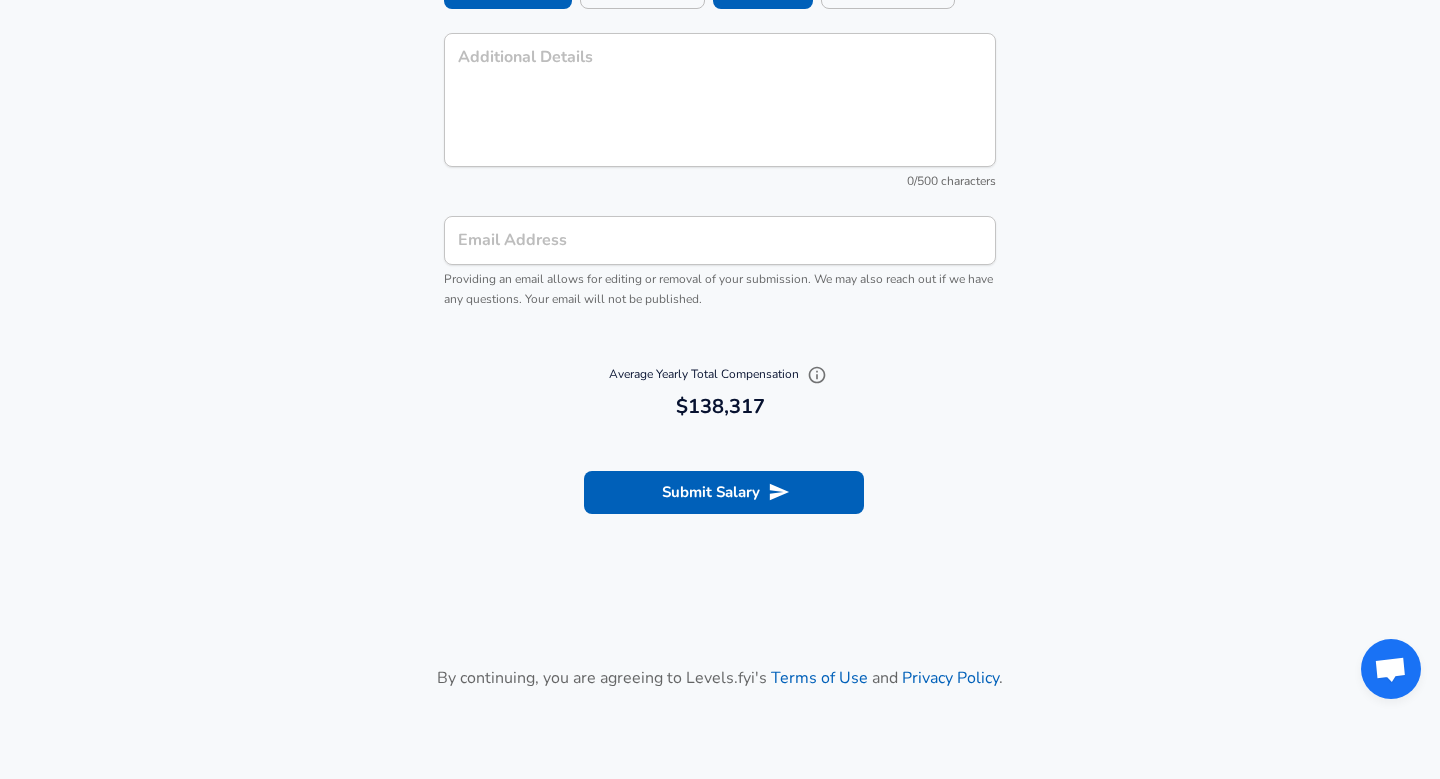 scroll, scrollTop: 2187, scrollLeft: 0, axis: vertical 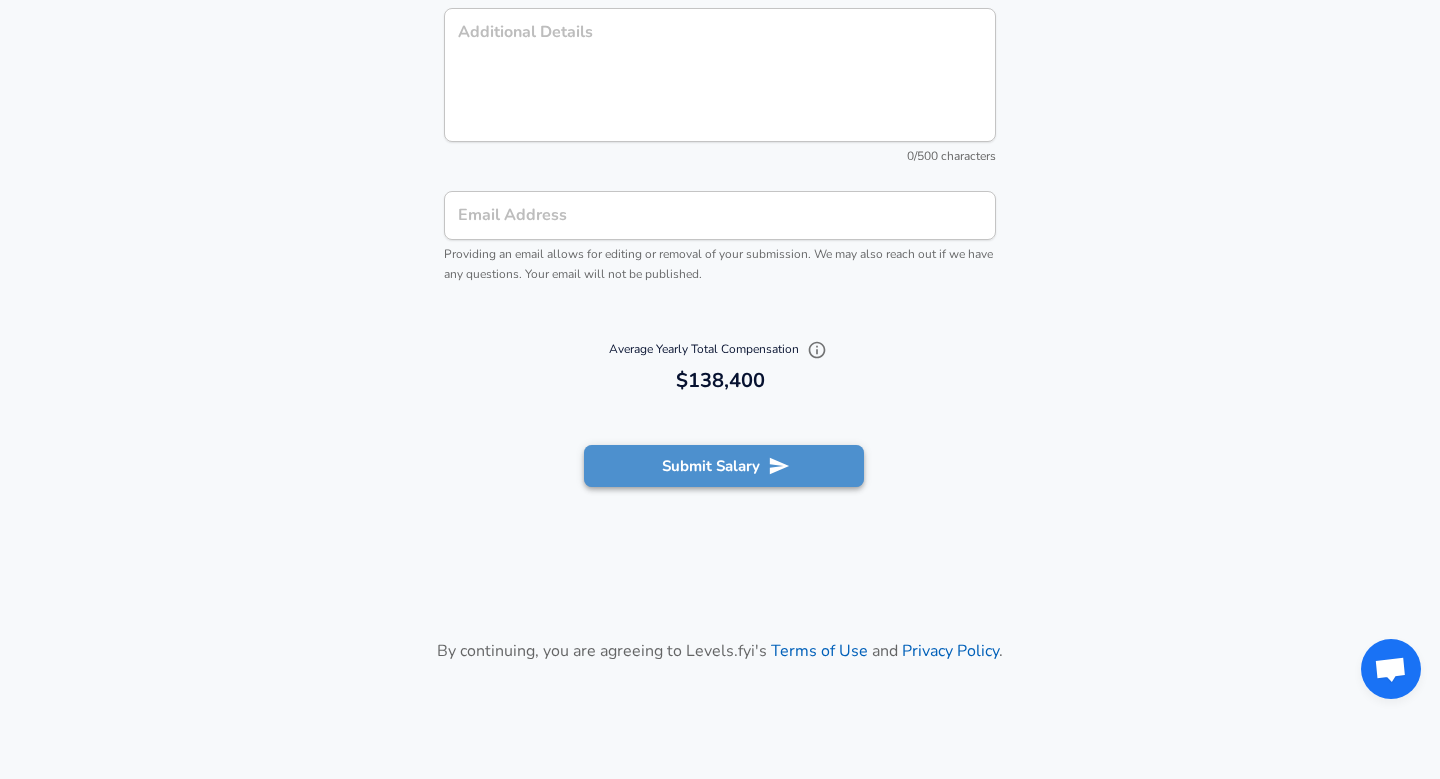 click on "Submit Salary" at bounding box center [724, 466] 